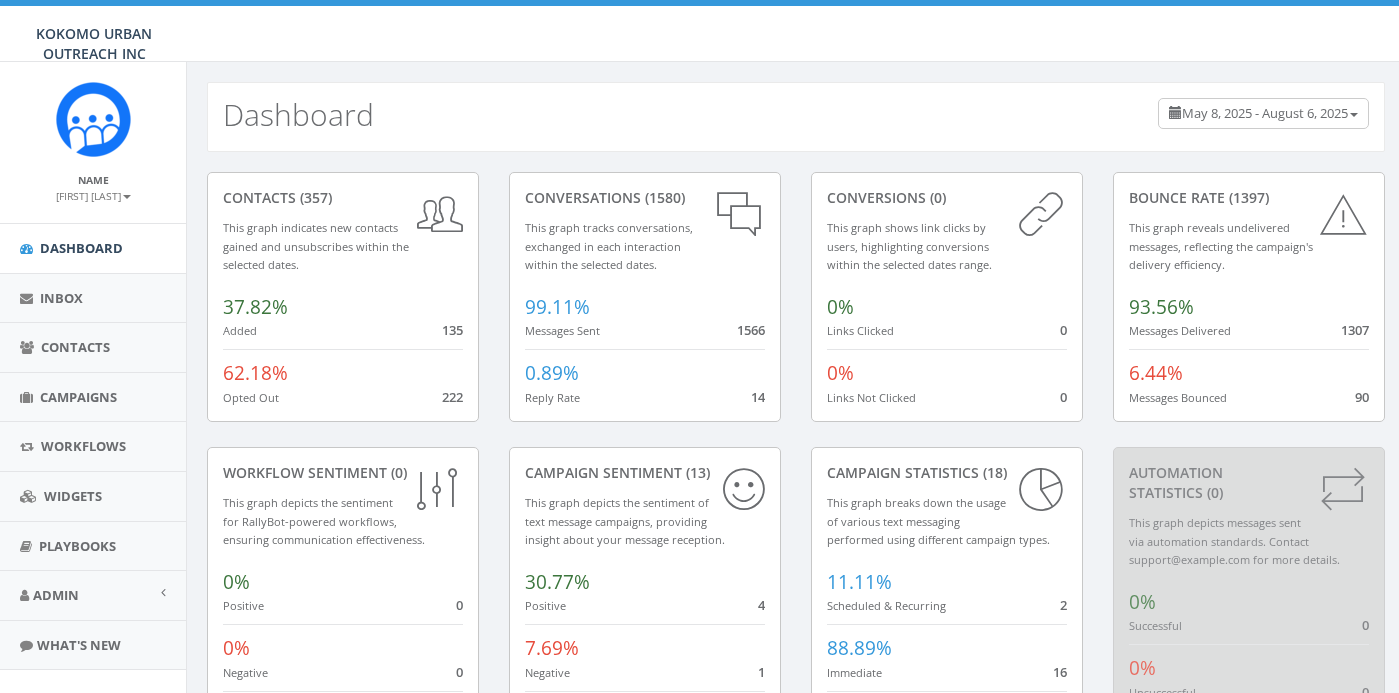 scroll, scrollTop: 0, scrollLeft: 0, axis: both 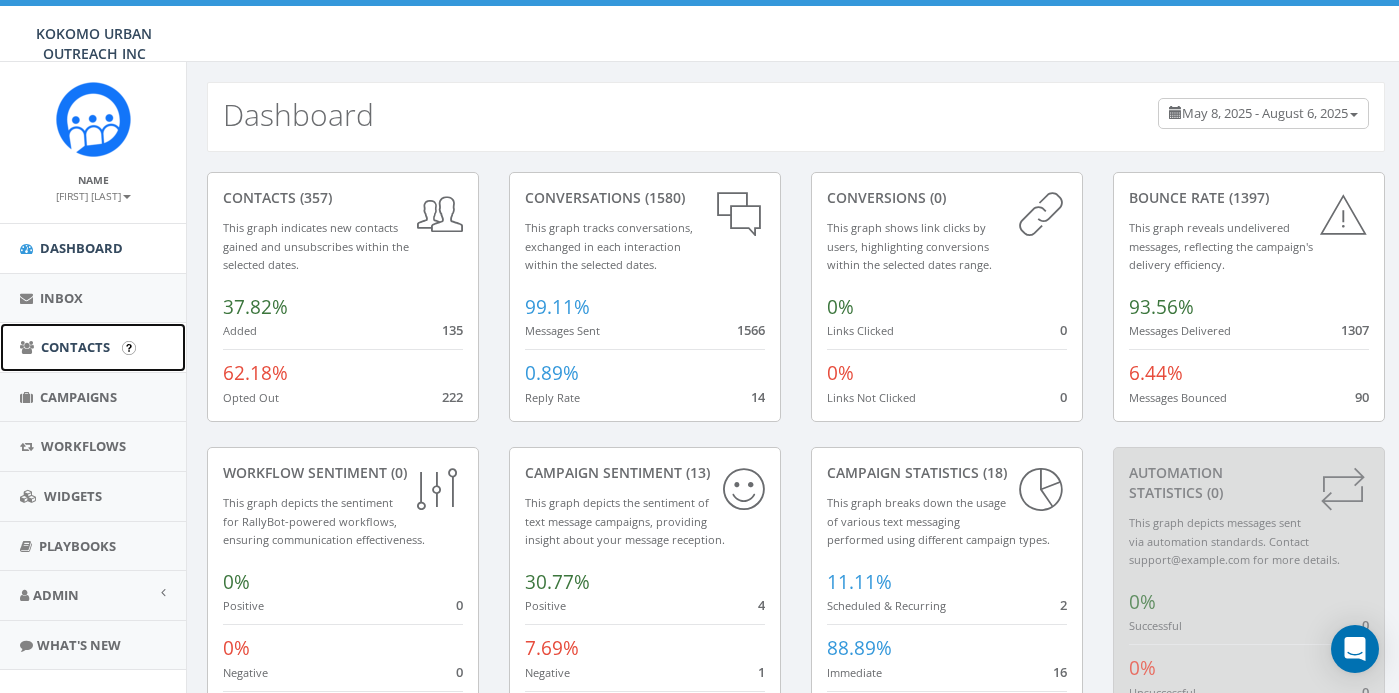 click on "Contacts" at bounding box center [75, 347] 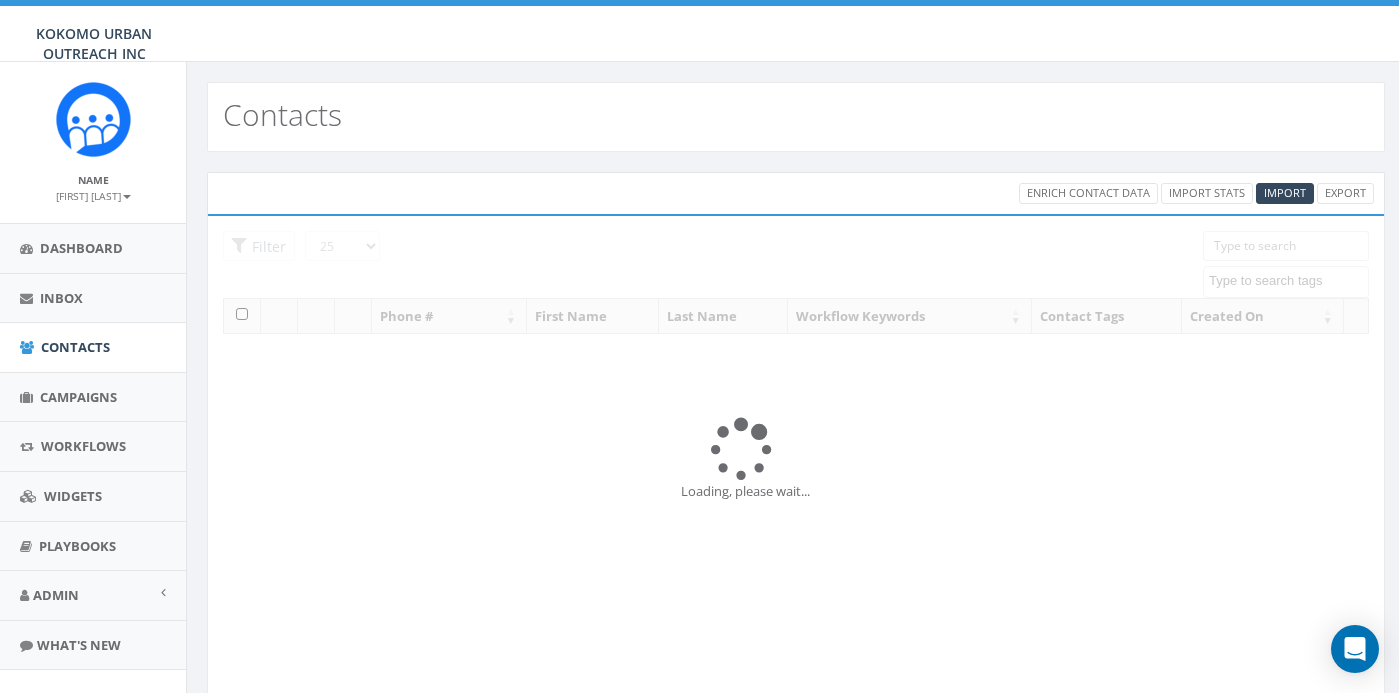 select 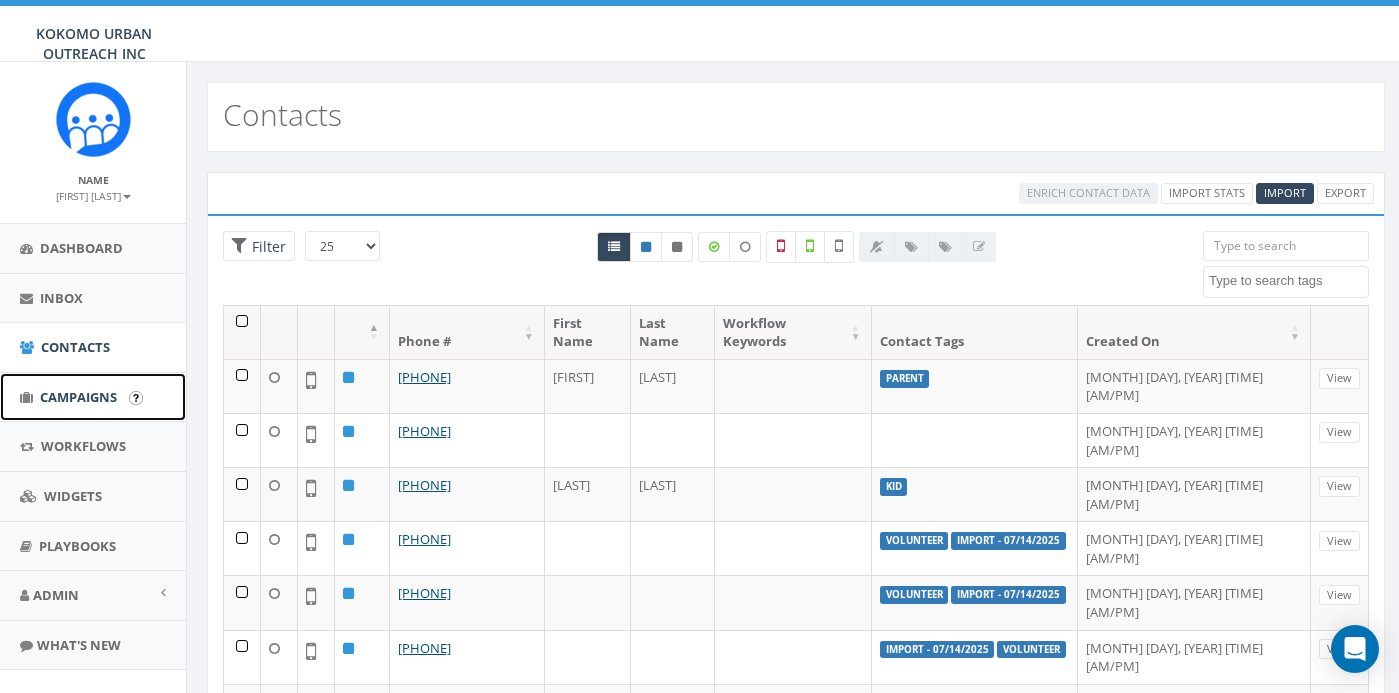 click on "Campaigns" at bounding box center [78, 397] 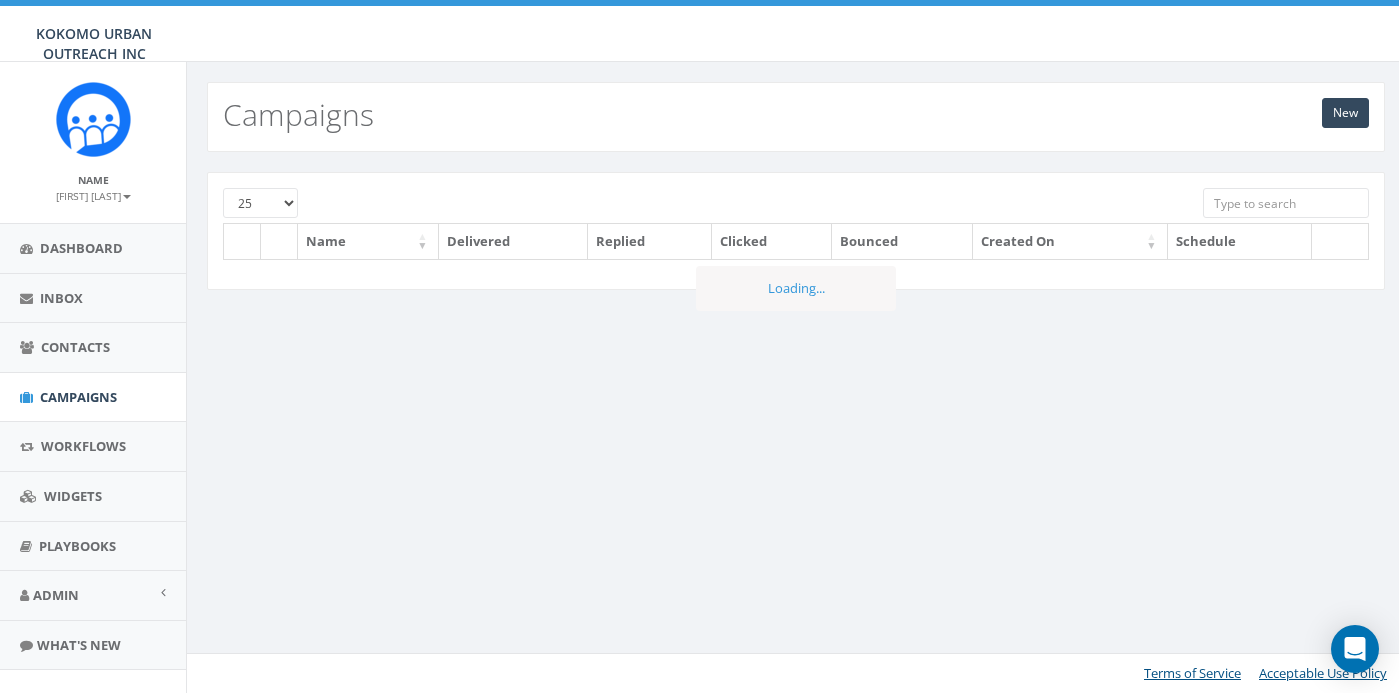 scroll, scrollTop: 0, scrollLeft: 0, axis: both 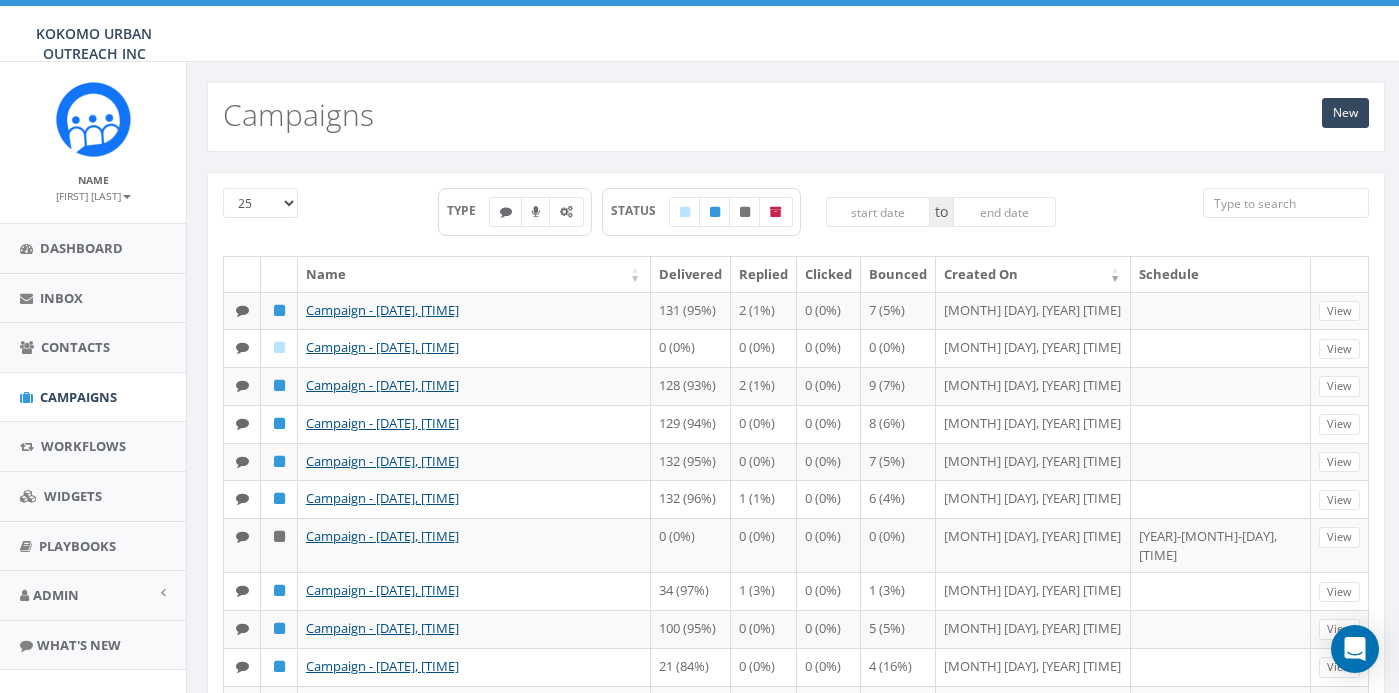 click on "25 50 100" at bounding box center (260, 203) 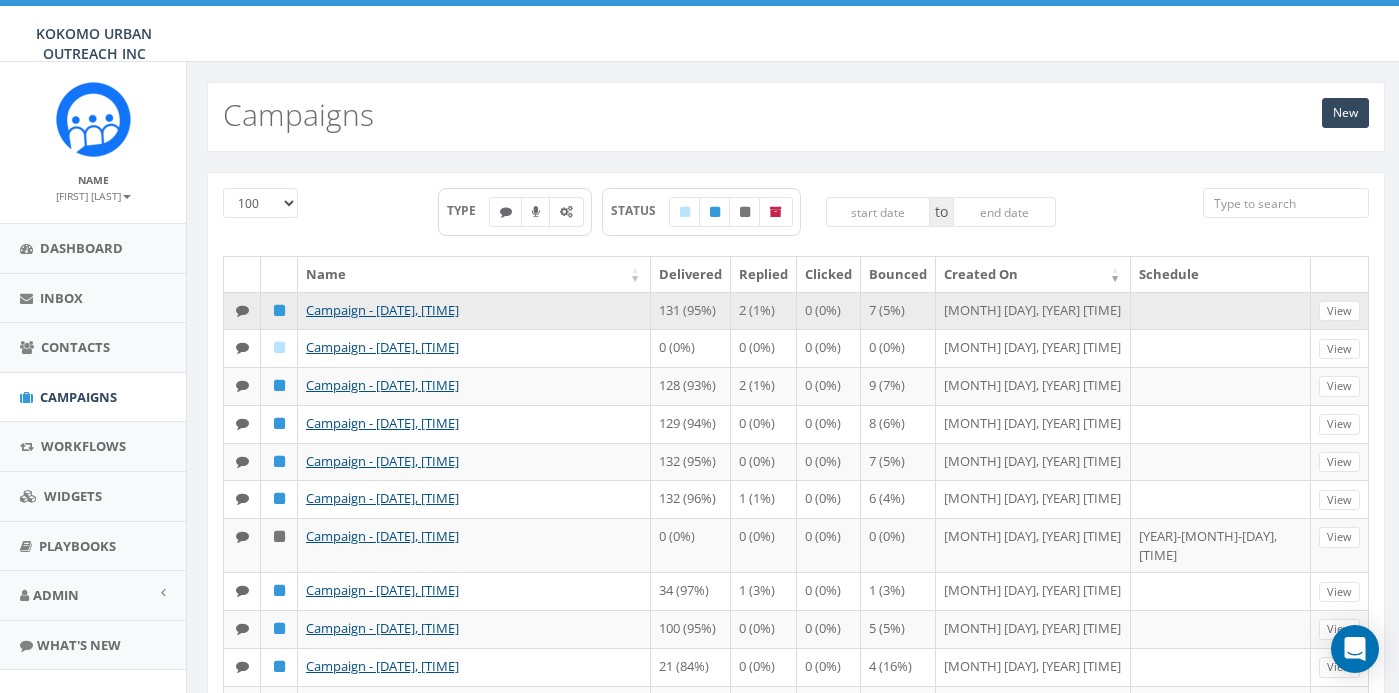 click on "2 (1%)" at bounding box center (764, 311) 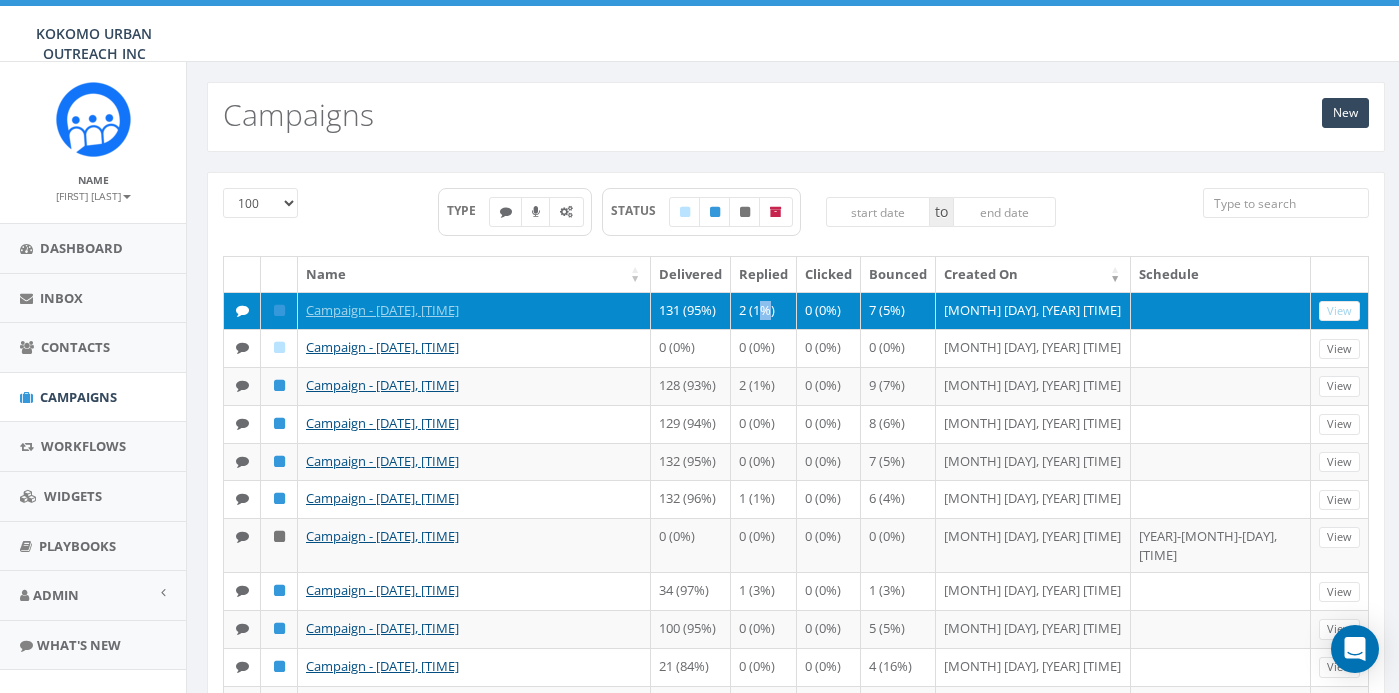 click on "2 (1%)" at bounding box center (764, 311) 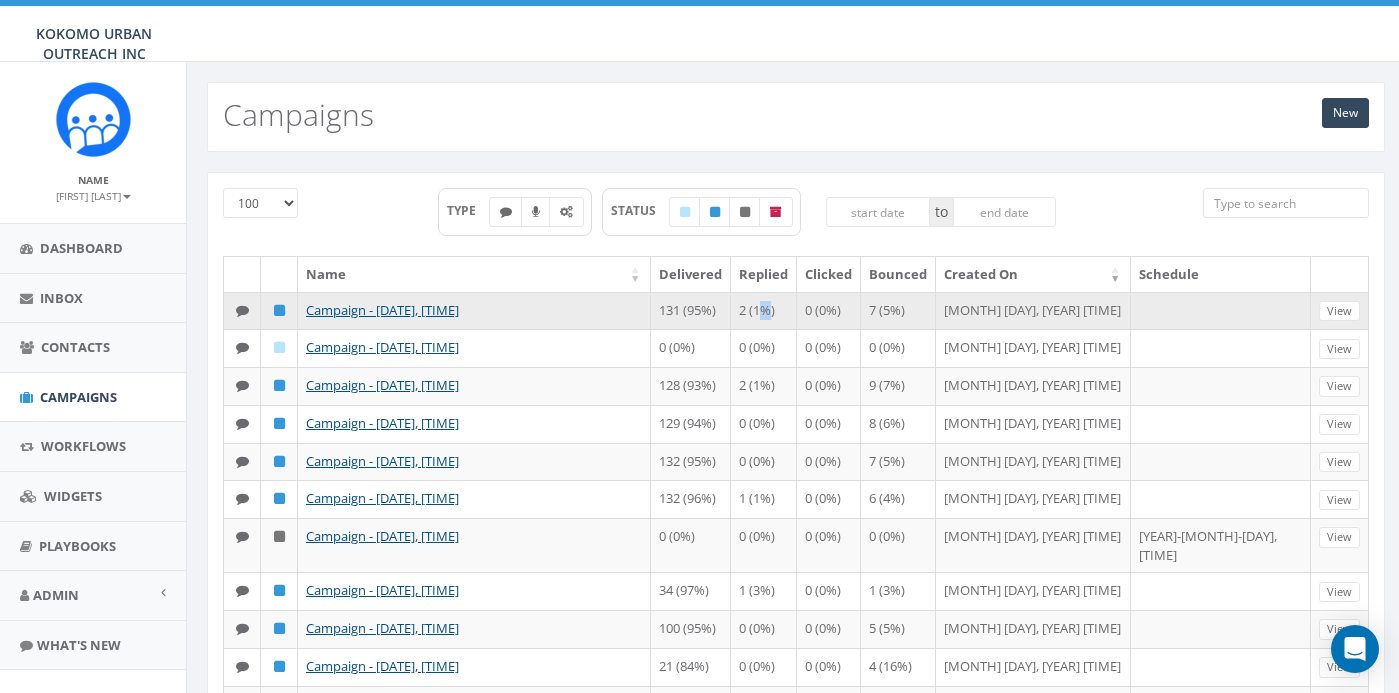 click on "2 (1%)" at bounding box center [764, 311] 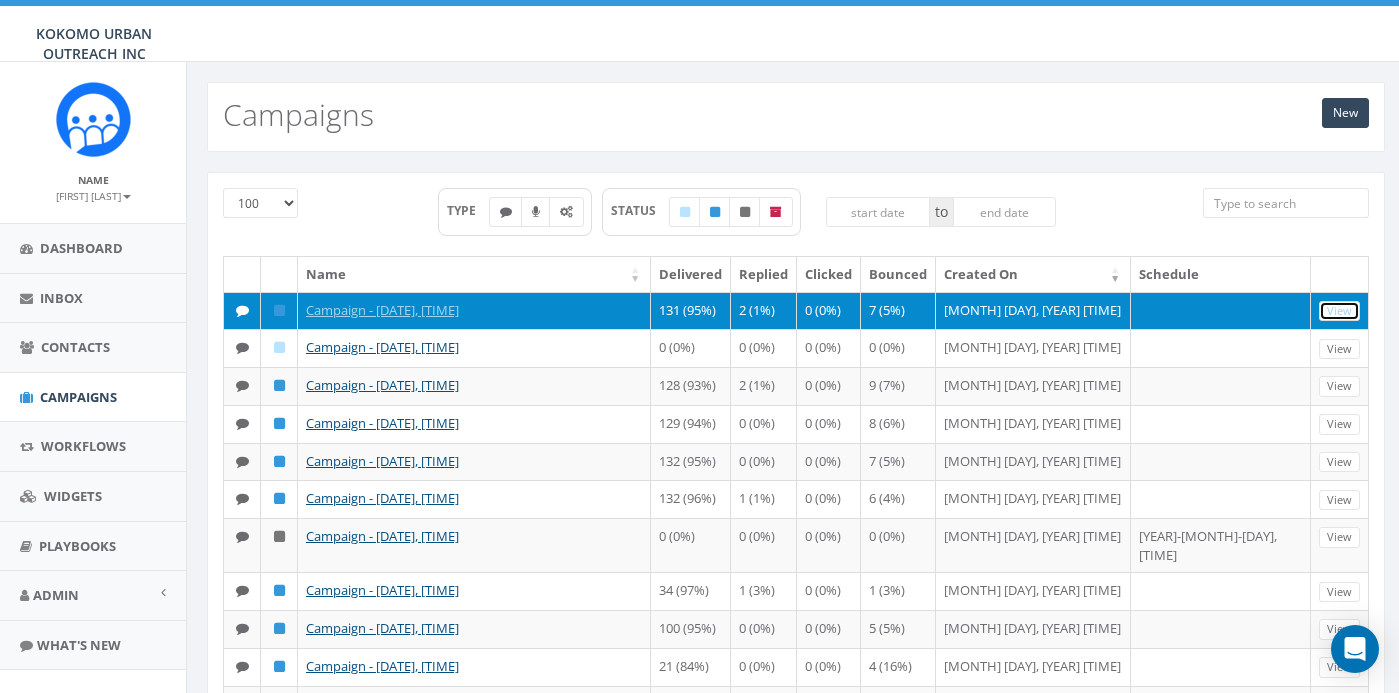 click on "View" at bounding box center [1339, 311] 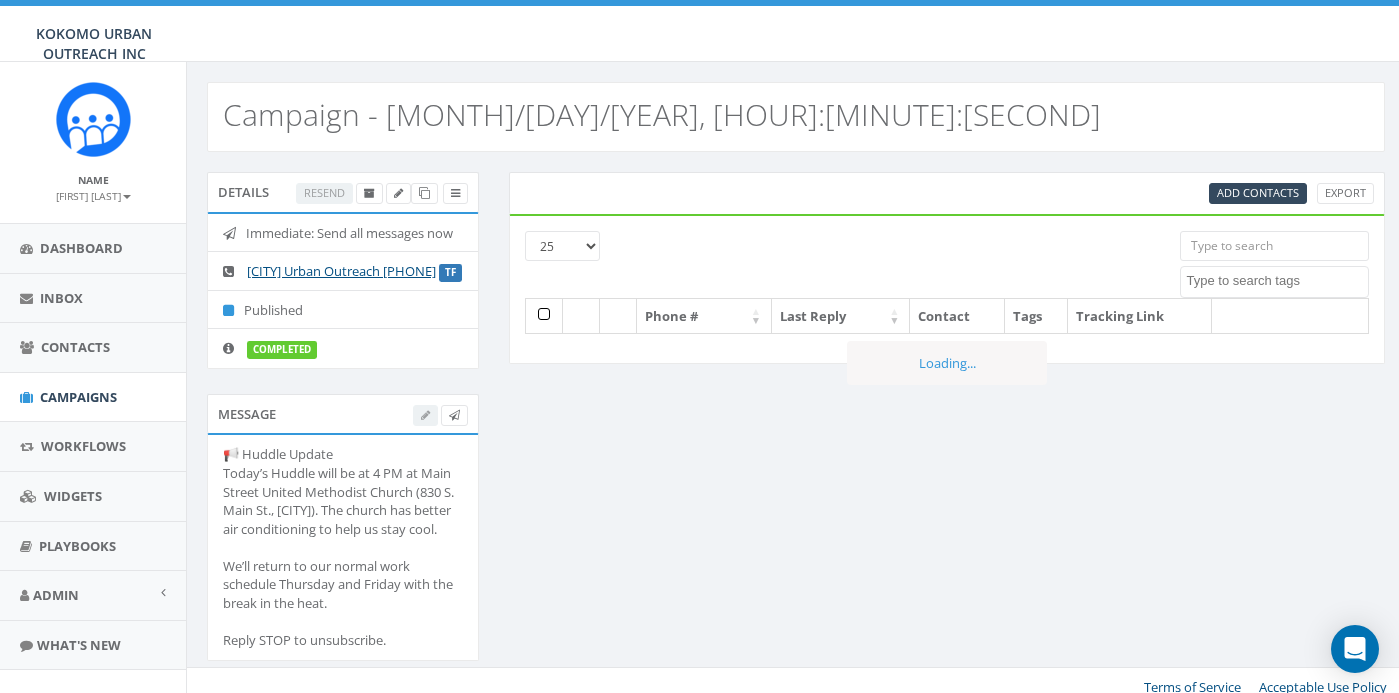 select 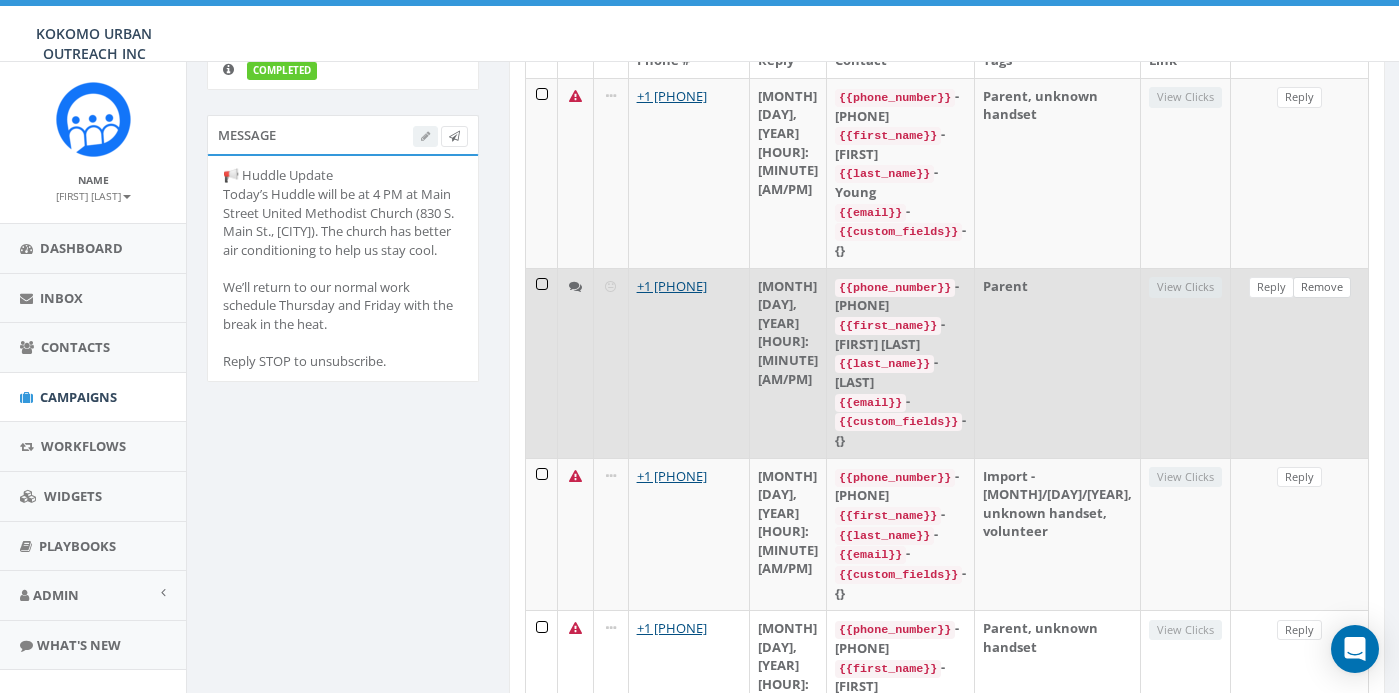 scroll, scrollTop: 277, scrollLeft: 0, axis: vertical 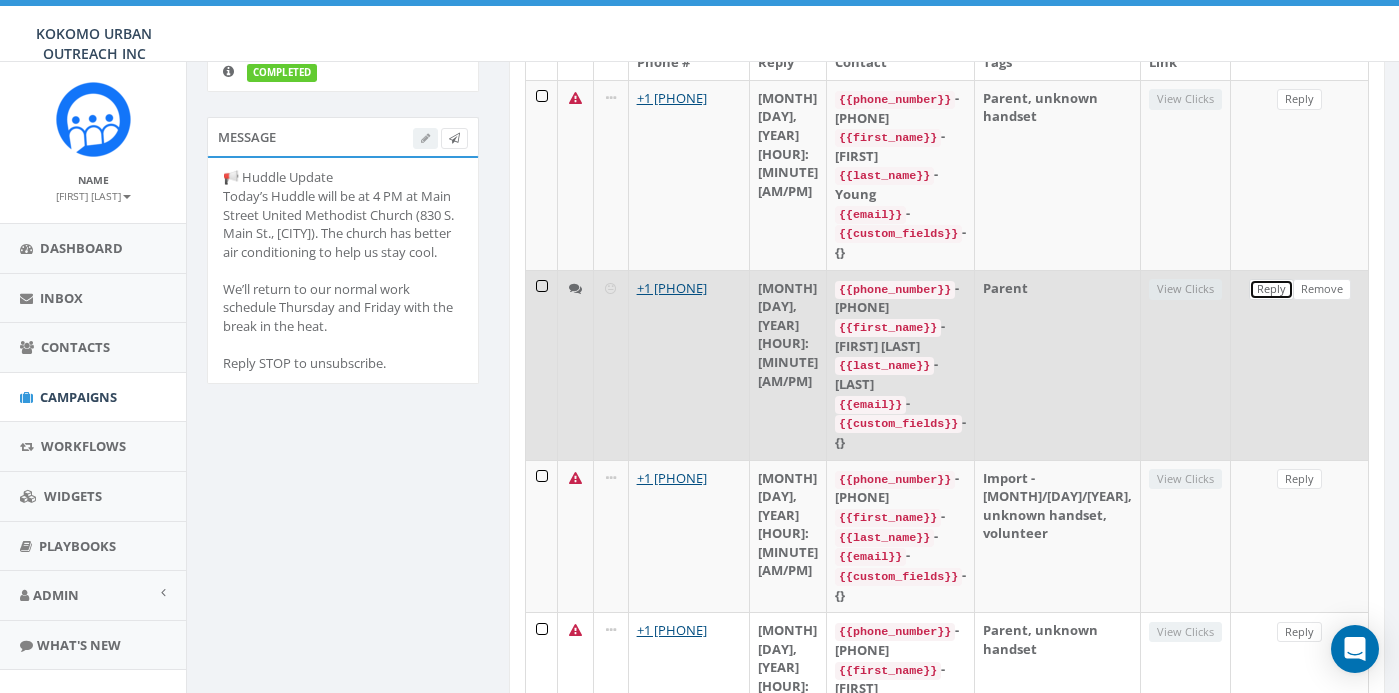 click on "Reply" at bounding box center (1271, 289) 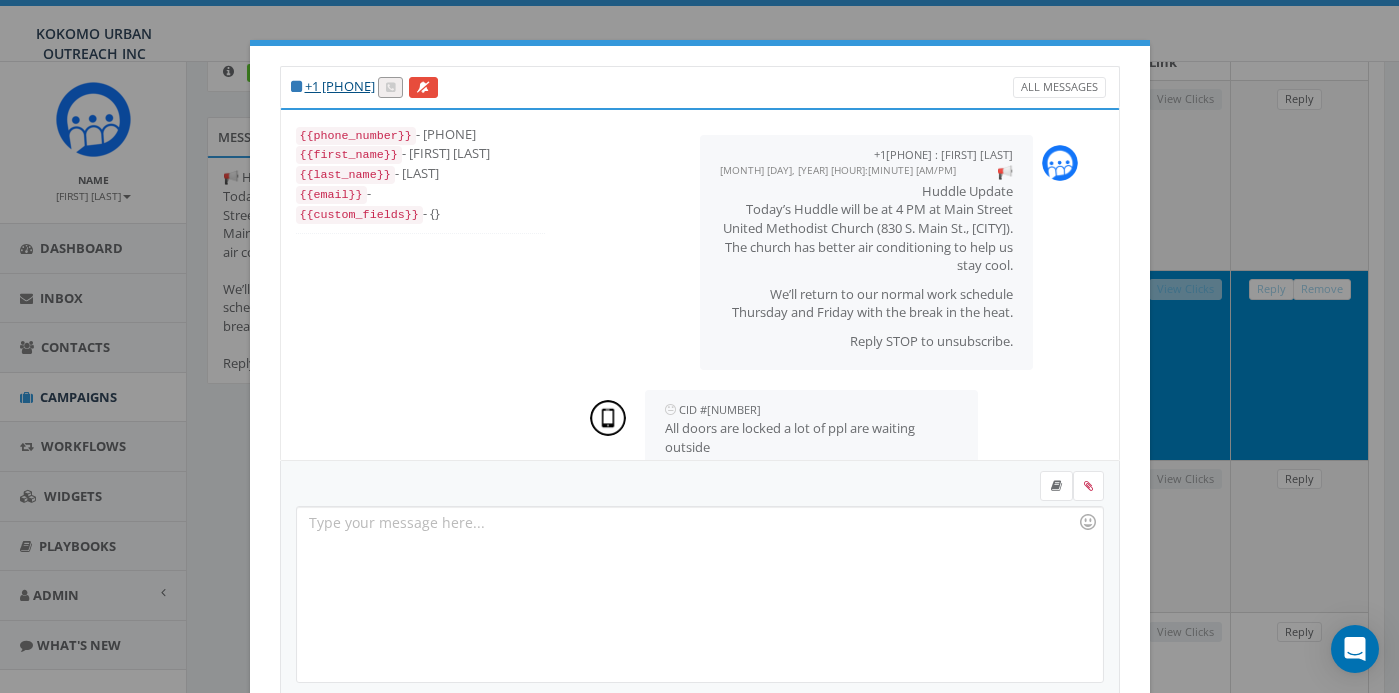 scroll, scrollTop: 110, scrollLeft: 0, axis: vertical 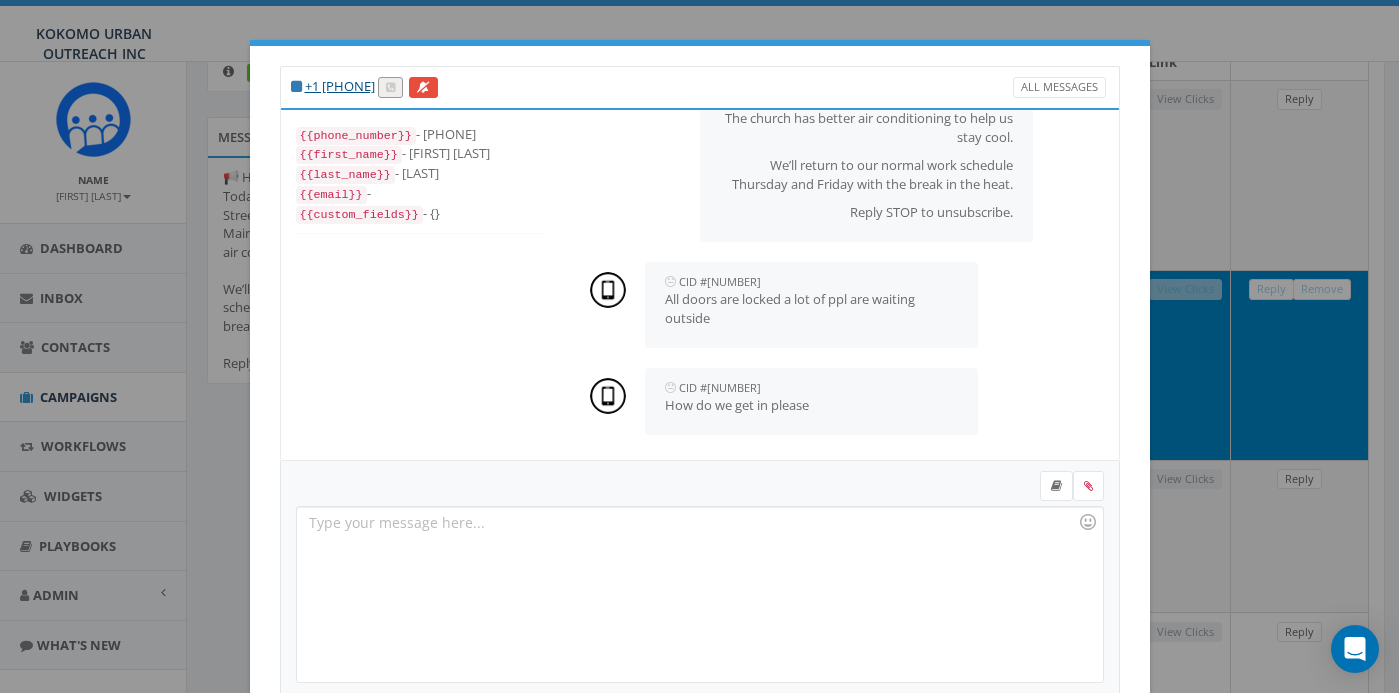 click on "+1 765-416-2744     All Messages {{phone_number}}  - +17654162744 {{first_name}}  - King Daved {{last_name}}  - Bates {{email}}  -  {{custom_fields}}  - {} +18444064006 : Jeffrey Newton July 30, 2025 08:46 AM 📢 Huddle Update
Today’s Huddle will be at 4 PM at Main Street United Methodist Church (830 S. Main St., Kokomo). The church has better air conditioning to help us stay cool.
We’ll return to our normal work schedule Thursday and Friday with the break in the heat.
Reply STOP to unsubscribe.   CID #7397677 July 30, 2025 03:36 PM All doors are locked a lot of ppl are waiting outside   CID #7397677 July 30, 2025 03:36 PM How do we get in please Recent Smileys & People Animals & Nature Food & Drink Activity Travel & Places Objects Symbols Flags Diversity Diversity Diversity Diversity Diversity 0 / 160 1 SMS   We recommend adding an image to MMS messages. An invisible pixel may be attached to improve delivery. Send Parent Import - 06/13/2025 Import - 07/14/2025 Kid landline number Parent Staff" at bounding box center (699, 346) 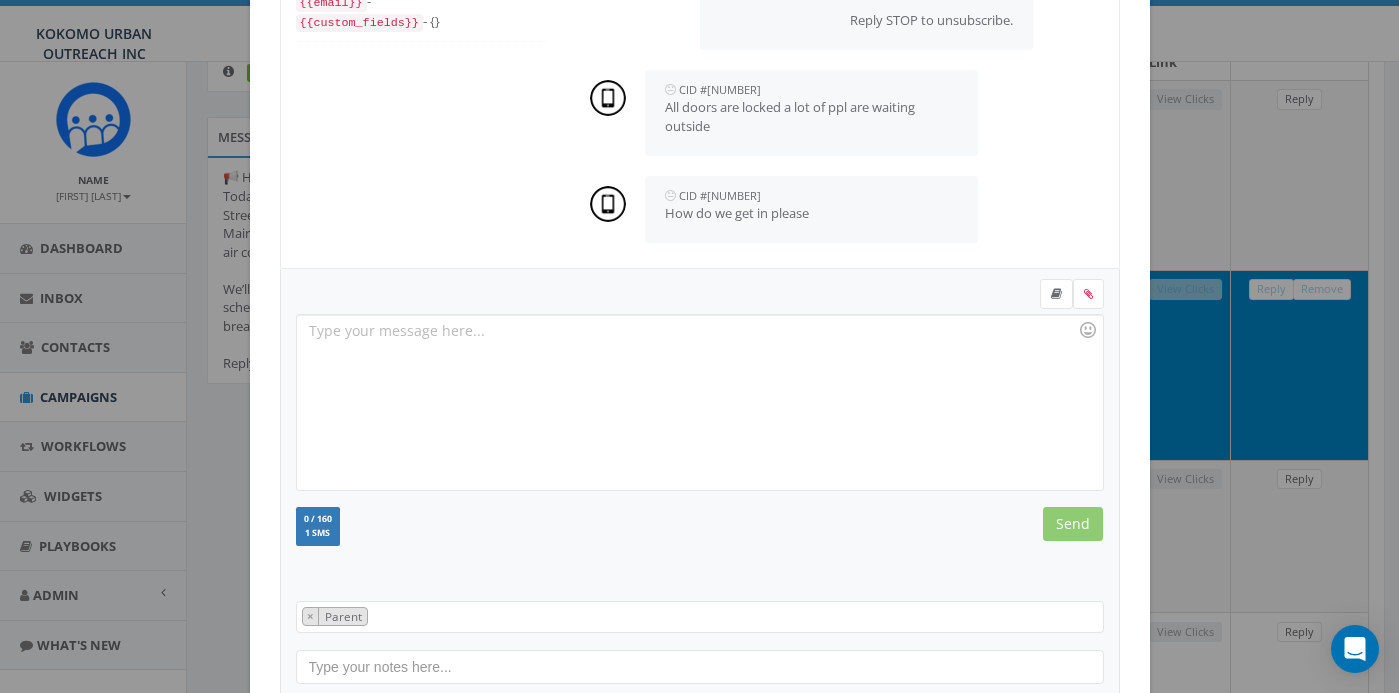 scroll, scrollTop: 0, scrollLeft: 0, axis: both 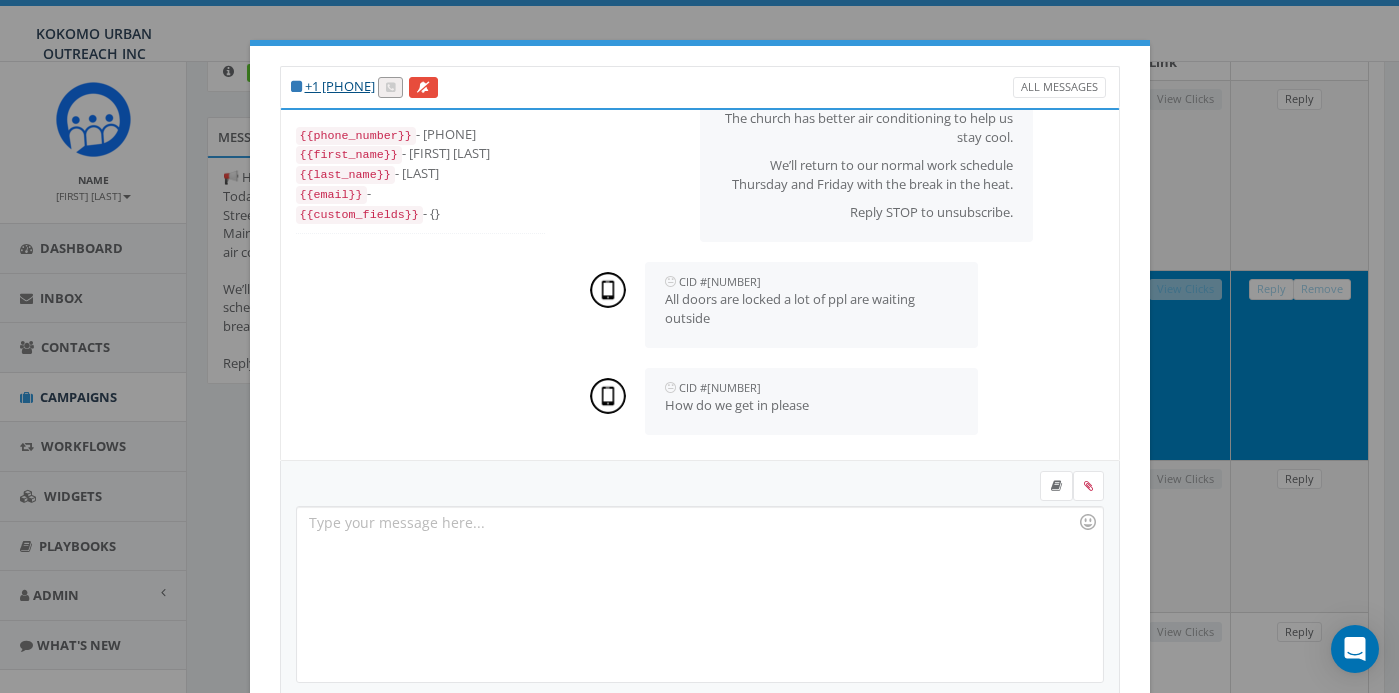 click on "+1 765-416-2744     All Messages {{phone_number}}  - +17654162744 {{first_name}}  - King Daved {{last_name}}  - Bates {{email}}  -  {{custom_fields}}  - {} +18444064006 : Jeffrey Newton July 30, 2025 08:46 AM 📢 Huddle Update
Today’s Huddle will be at 4 PM at Main Street United Methodist Church (830 S. Main St., Kokomo). The church has better air conditioning to help us stay cool.
We’ll return to our normal work schedule Thursday and Friday with the break in the heat.
Reply STOP to unsubscribe.   CID #7397677 July 30, 2025 03:36 PM All doors are locked a lot of ppl are waiting outside   CID #7397677 July 30, 2025 03:36 PM How do we get in please Recent Smileys & People Animals & Nature Food & Drink Activity Travel & Places Objects Symbols Flags Diversity Diversity Diversity Diversity Diversity 0 / 160 1 SMS   We recommend adding an image to MMS messages. An invisible pixel may be attached to improve delivery. Send Parent Import - 06/13/2025 Import - 07/14/2025 Kid landline number Parent Staff" at bounding box center (699, 346) 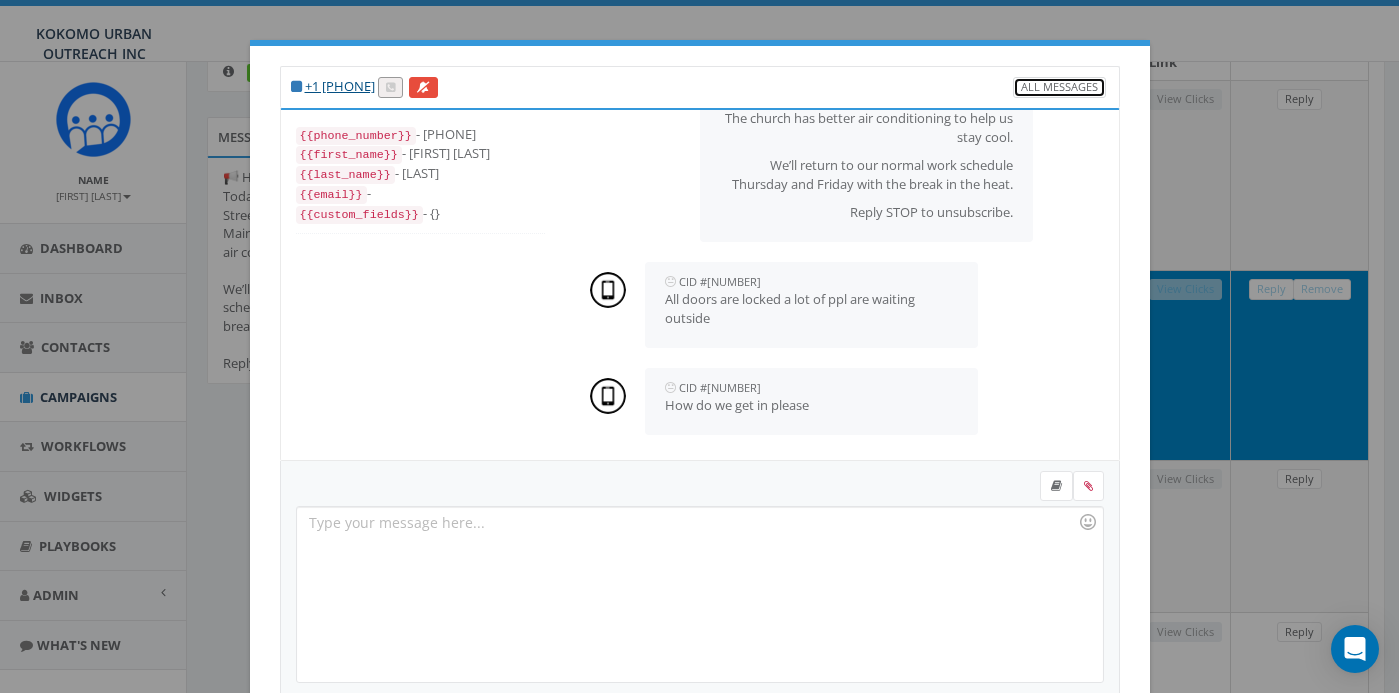 click on "All Messages" at bounding box center (1059, 87) 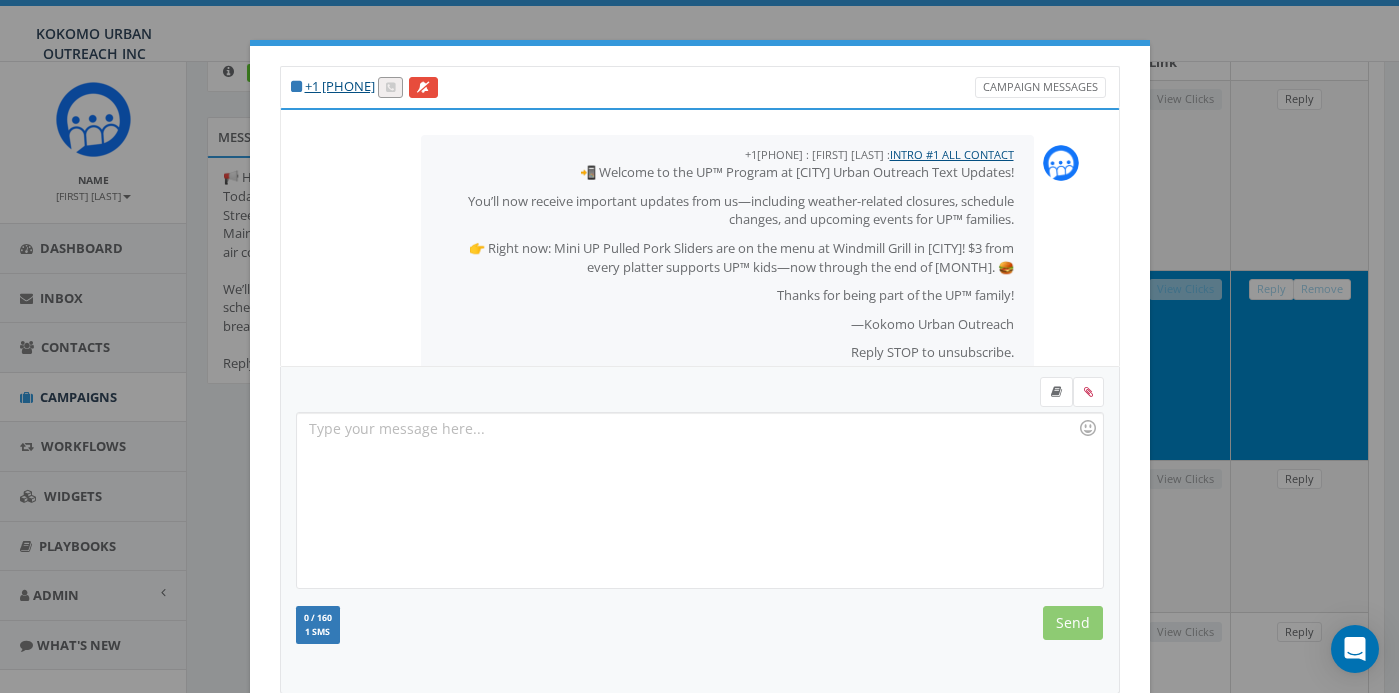 scroll, scrollTop: 2445, scrollLeft: 0, axis: vertical 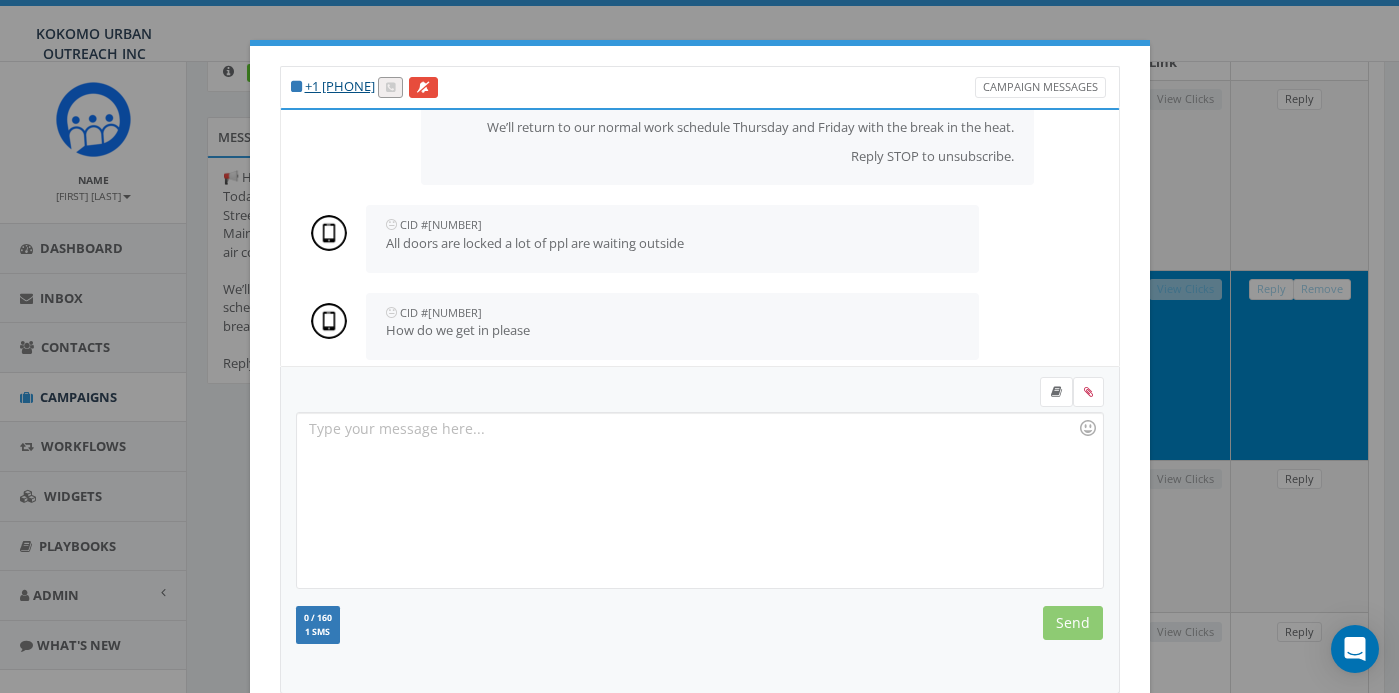 click on "+1 765-416-2744     Campaign Messages +18444064006 : Jeffrey Newton :  INTRO #1 ALL CONTACT June 12, 2025 11:35 AM 📲 Welcome to the UP™ Program at Kokomo Urban Outreach Text Updates!
You’ll now receive important updates from us—including weather-related closures, schedule changes, and upcoming events for UP™ families.
👉 Right now: Mini UP Pulled Pork Sliders are on the menu at Windmill Grill in Kokomo! $3 from every platter supports UP™ kids—now through the end of July. 🍔
Thanks for being part of the UP™ family!
—Kokomo Urban Outreach
Reply STOP to unsubscribe. +18444064006 : Jeffrey Newton :  Campaign - 06/13/2025, 09:25:48 June 13, 2025 11:31 AM WEATHER CLOSURE: Kokomo Urban Outreach and the UP Program will be closed tonight due to the rain.
Reply STOP to unsubscribe. +18444064006 : Jeffrey Newton :  Campaign - 06/18/2025, 09:41:48 June 18, 2025 12:14 PM ⚠️ IMPORTANT ANNOUNCEMENT ⚠️
Reply STOP to unsubscribe. +18444064006 : Jeffrey Newton :" at bounding box center [699, 346] 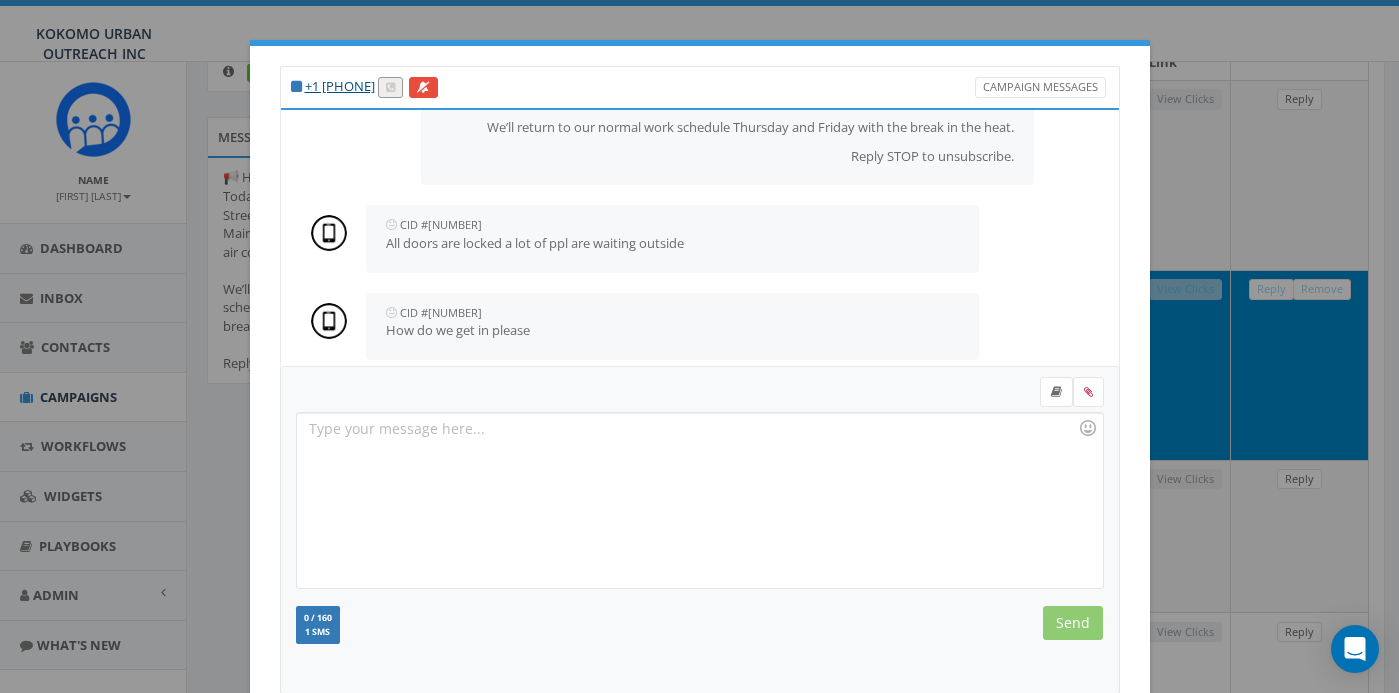 click on "+1 765-416-2744     Campaign Messages +18444064006 : Jeffrey Newton :  INTRO #1 ALL CONTACT June 12, 2025 11:35 AM 📲 Welcome to the UP™ Program at Kokomo Urban Outreach Text Updates!
You’ll now receive important updates from us—including weather-related closures, schedule changes, and upcoming events for UP™ families.
👉 Right now: Mini UP Pulled Pork Sliders are on the menu at Windmill Grill in Kokomo! $3 from every platter supports UP™ kids—now through the end of July. 🍔
Thanks for being part of the UP™ family!
—Kokomo Urban Outreach
Reply STOP to unsubscribe. +18444064006 : Jeffrey Newton :  Campaign - 06/13/2025, 09:25:48 June 13, 2025 11:31 AM WEATHER CLOSURE: Kokomo Urban Outreach and the UP Program will be closed tonight due to the rain.
Reply STOP to unsubscribe. +18444064006 : Jeffrey Newton :  Campaign - 06/18/2025, 09:41:48 June 18, 2025 12:14 PM ⚠️ IMPORTANT ANNOUNCEMENT ⚠️
Reply STOP to unsubscribe. +18444064006 : Jeffrey Newton :" at bounding box center (699, 346) 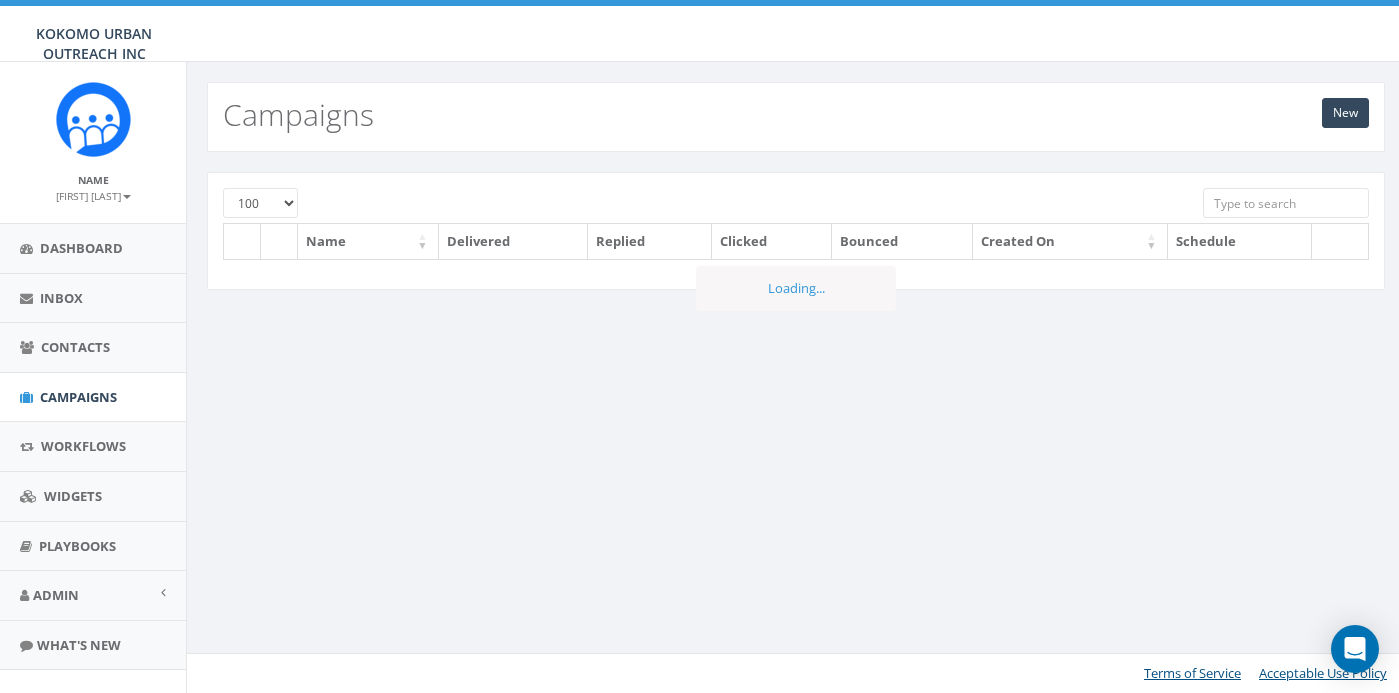 select on "100" 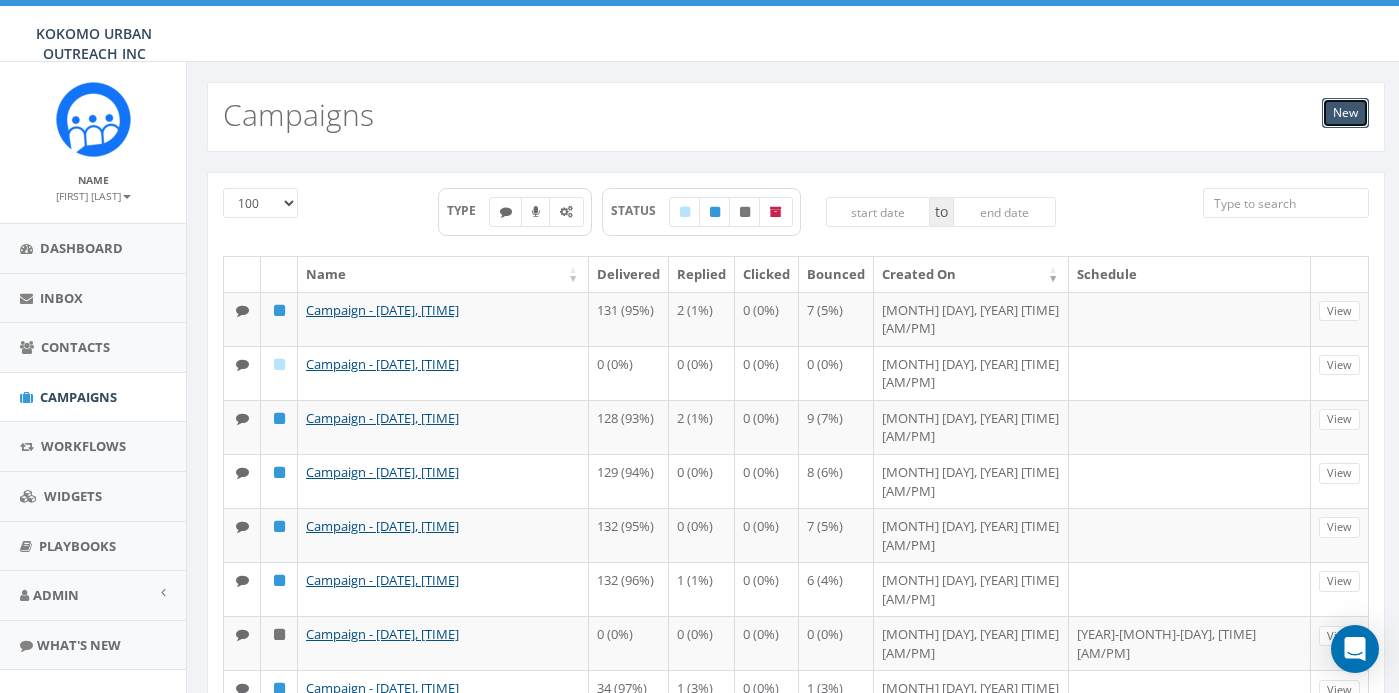 click on "New" at bounding box center [1345, 113] 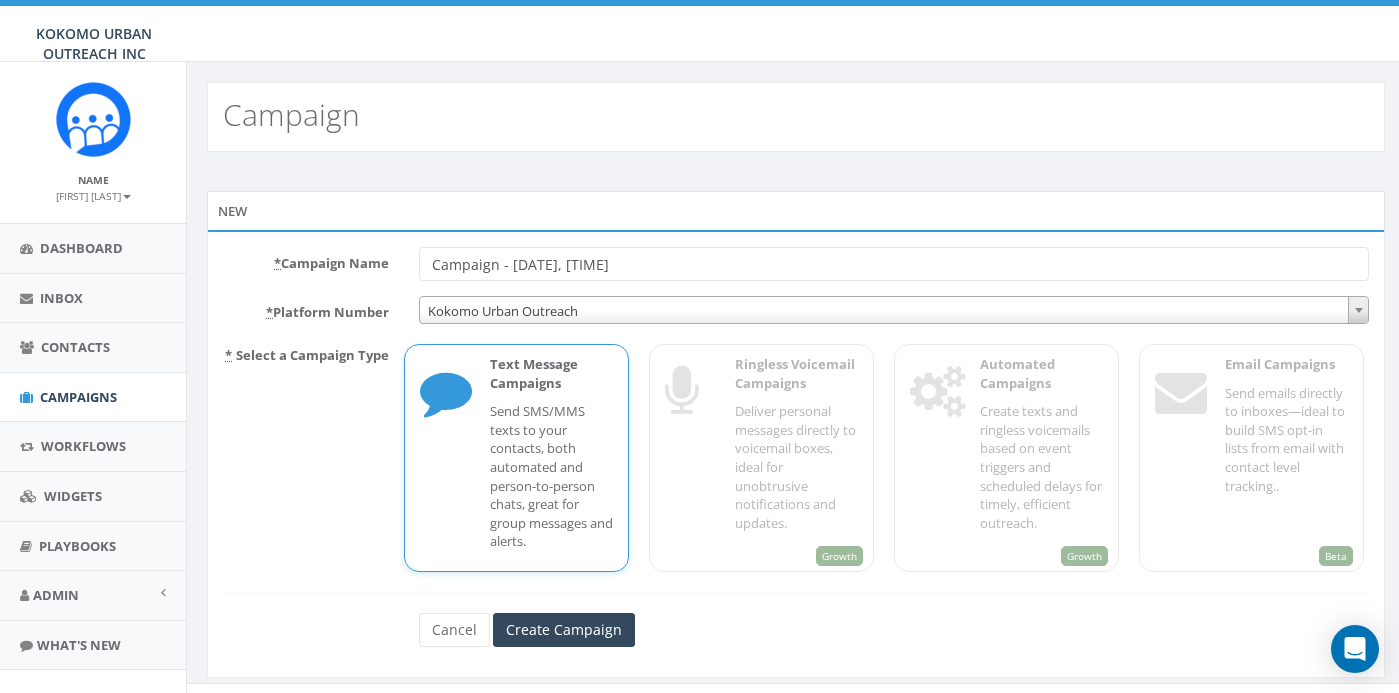 scroll, scrollTop: 0, scrollLeft: 0, axis: both 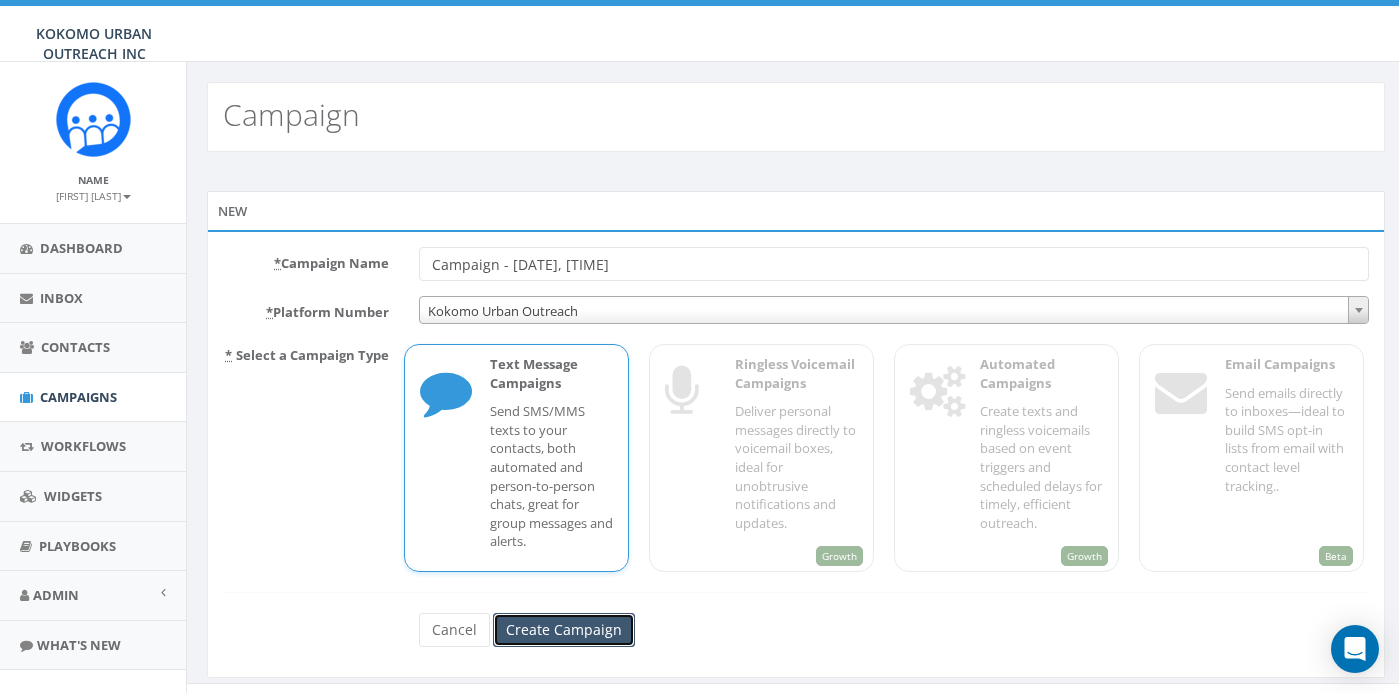 click on "Create Campaign" at bounding box center [564, 630] 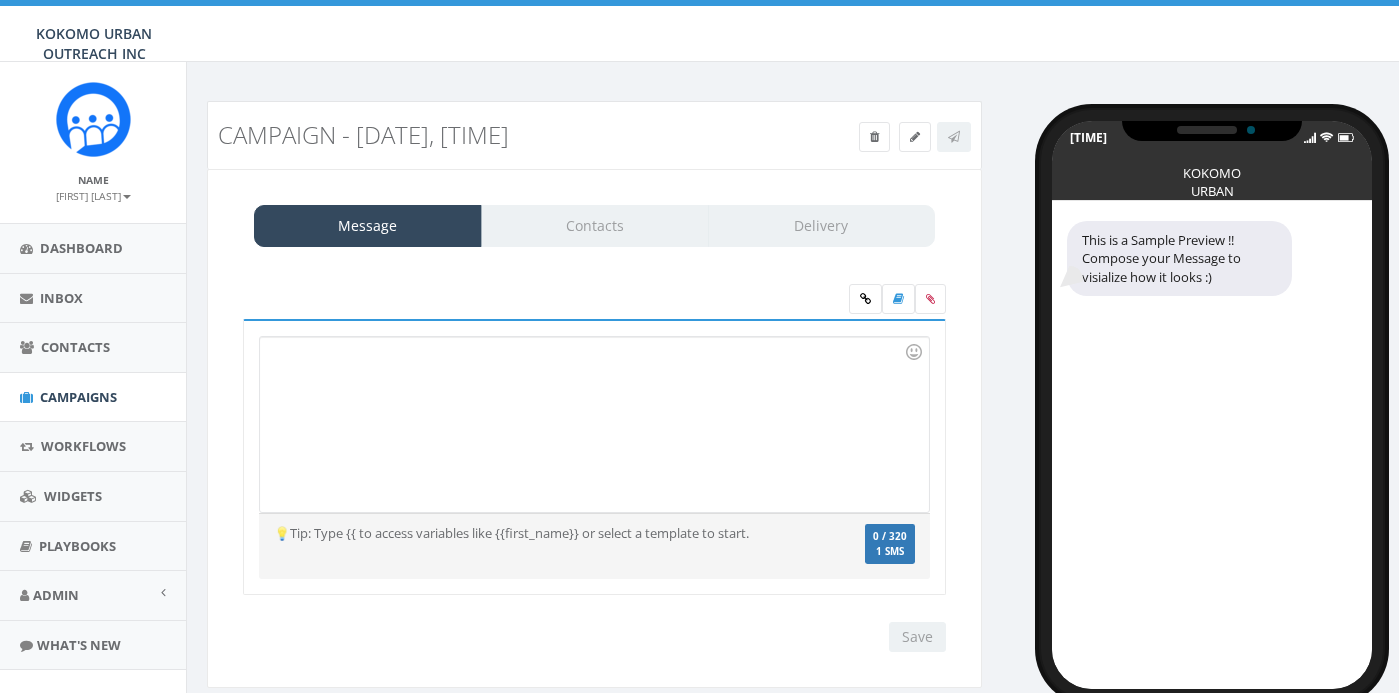 scroll, scrollTop: 0, scrollLeft: 0, axis: both 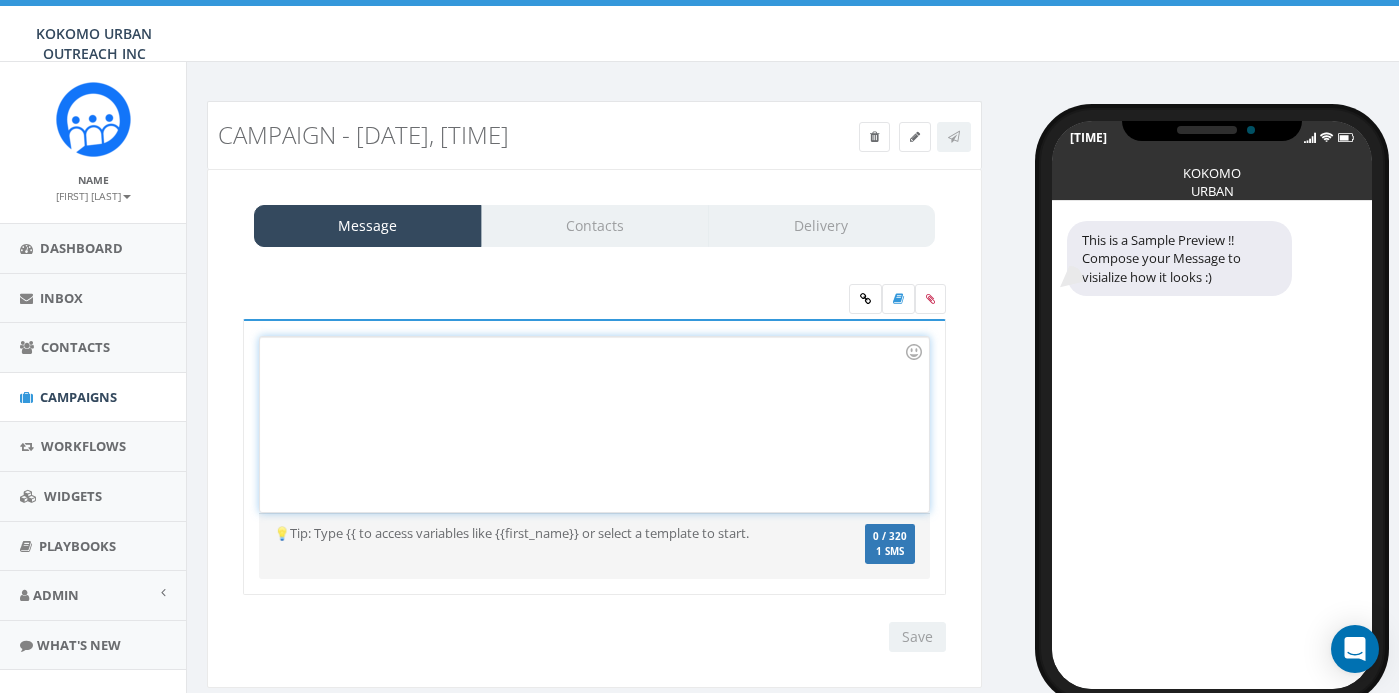 click at bounding box center [594, 424] 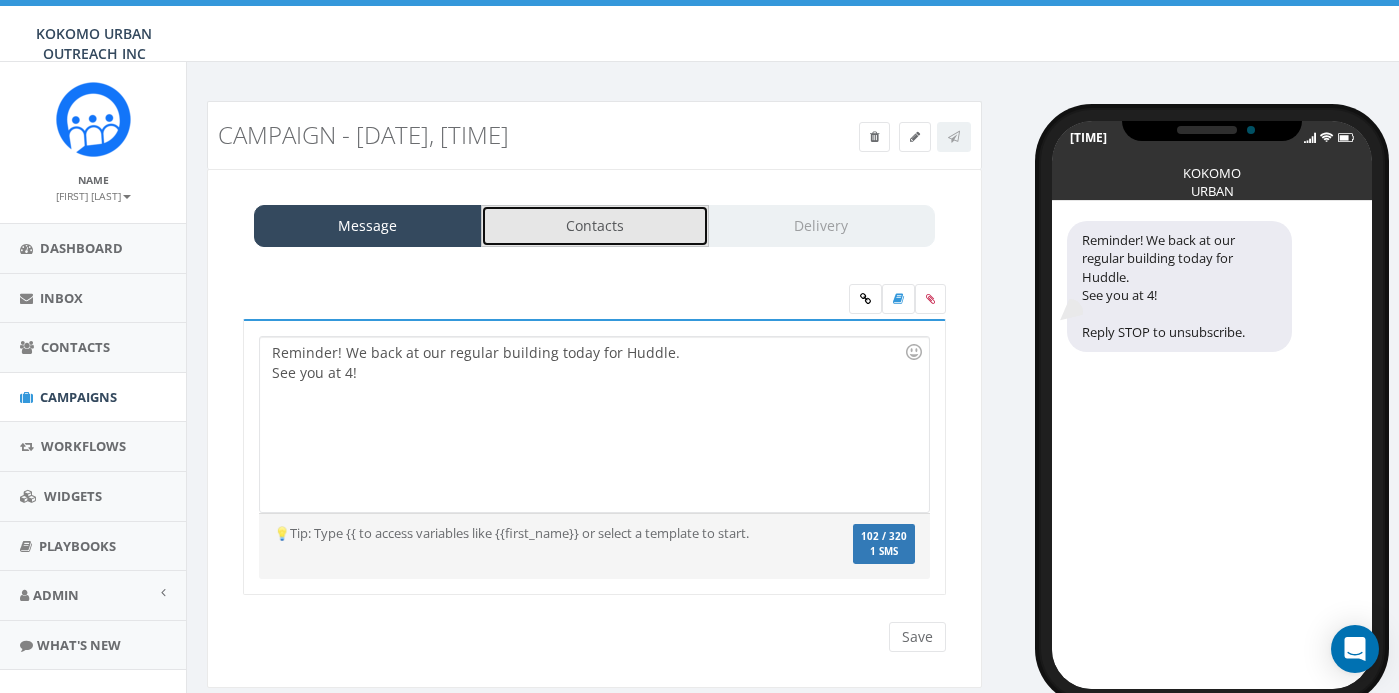click on "Contacts" at bounding box center (595, 226) 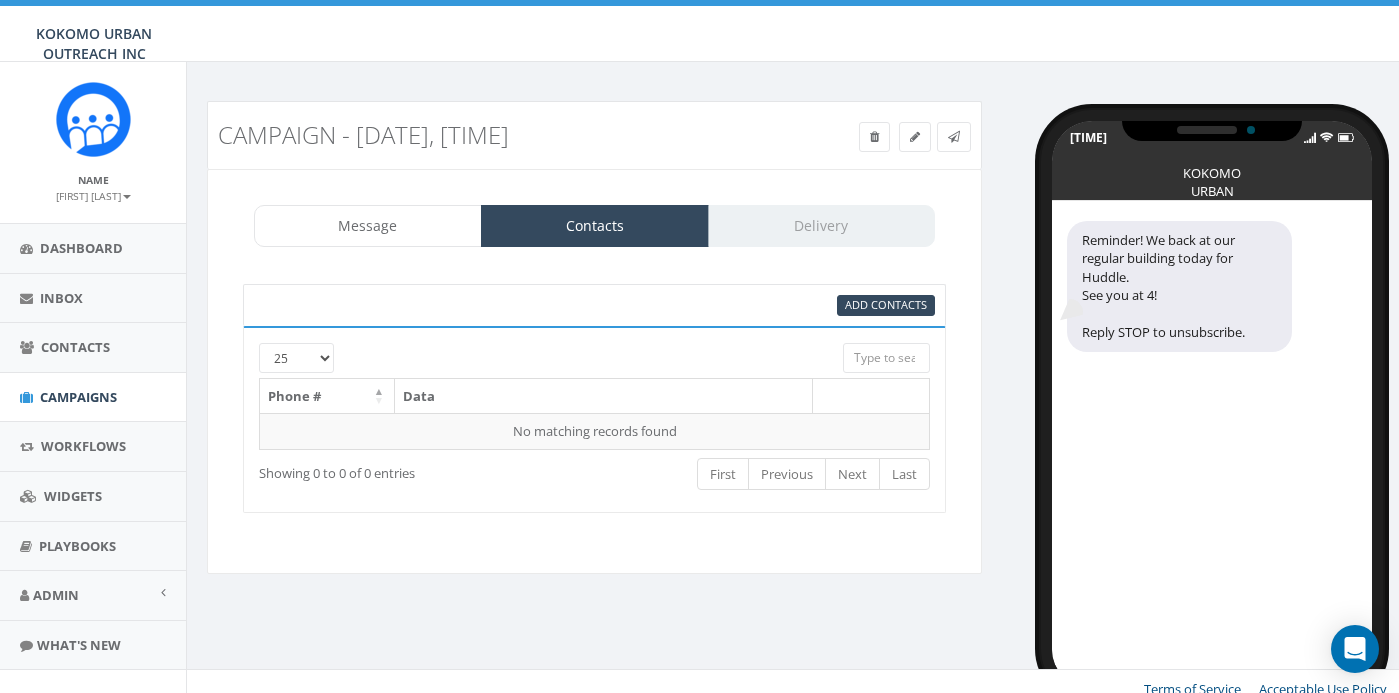 click at bounding box center (565, 352) 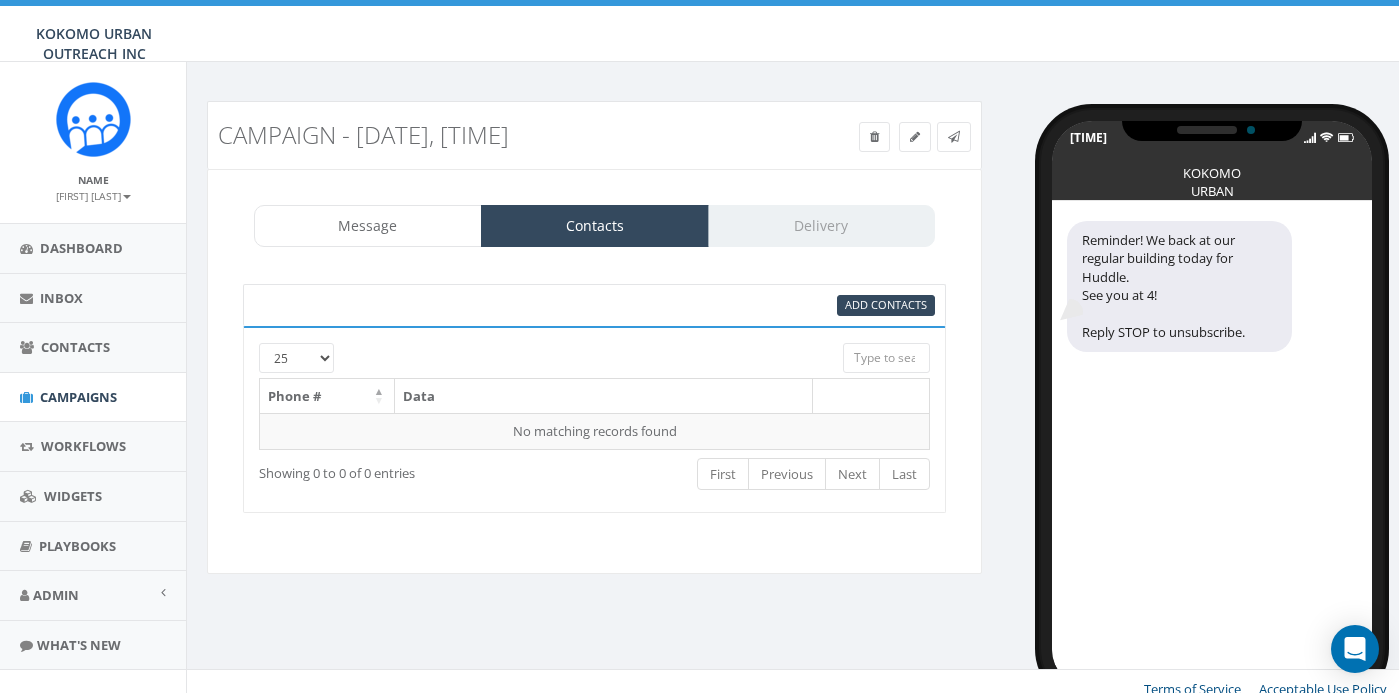 click on "25 50 100" at bounding box center (296, 358) 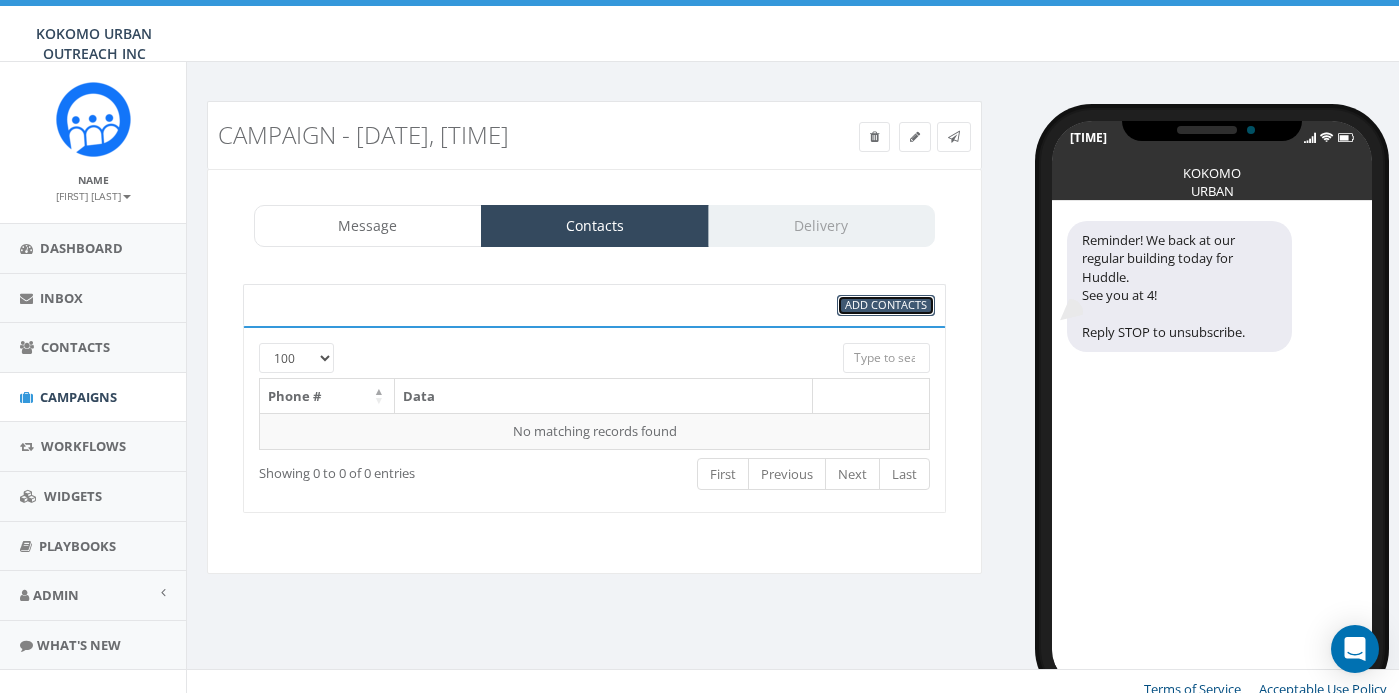 click on "Add Contacts" at bounding box center [886, 304] 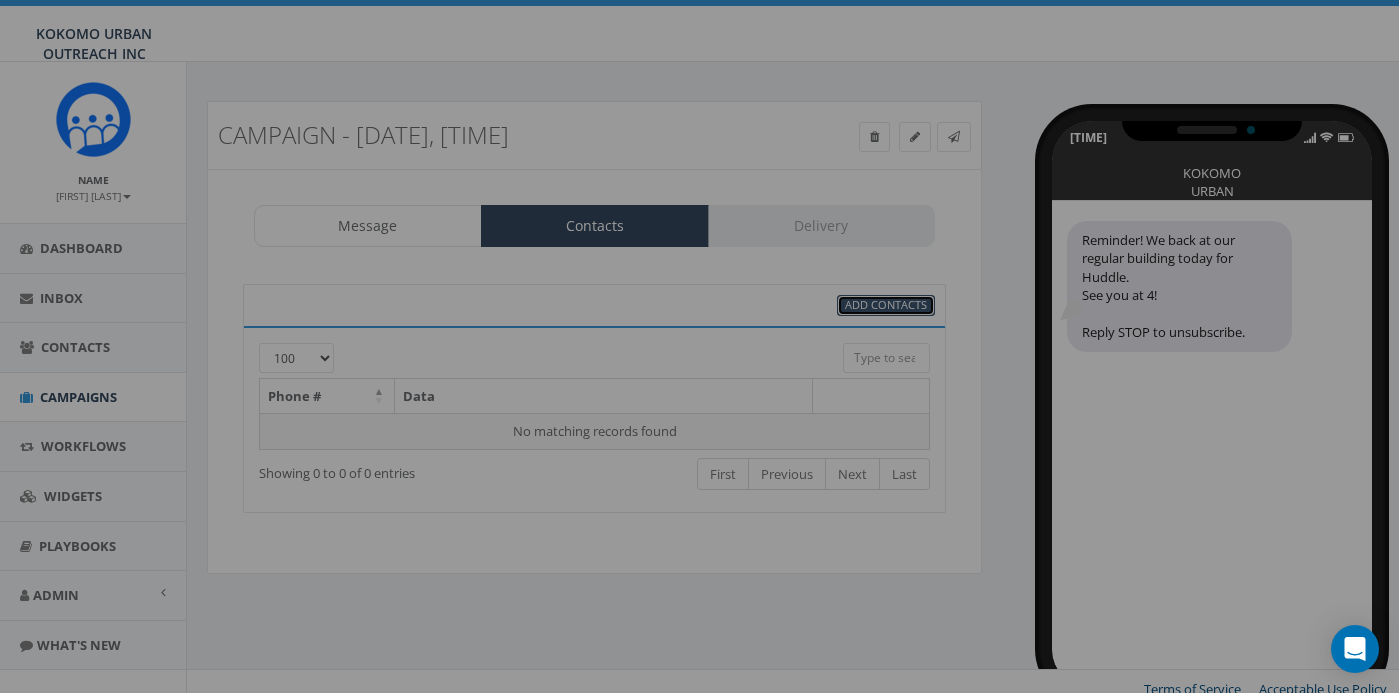 select 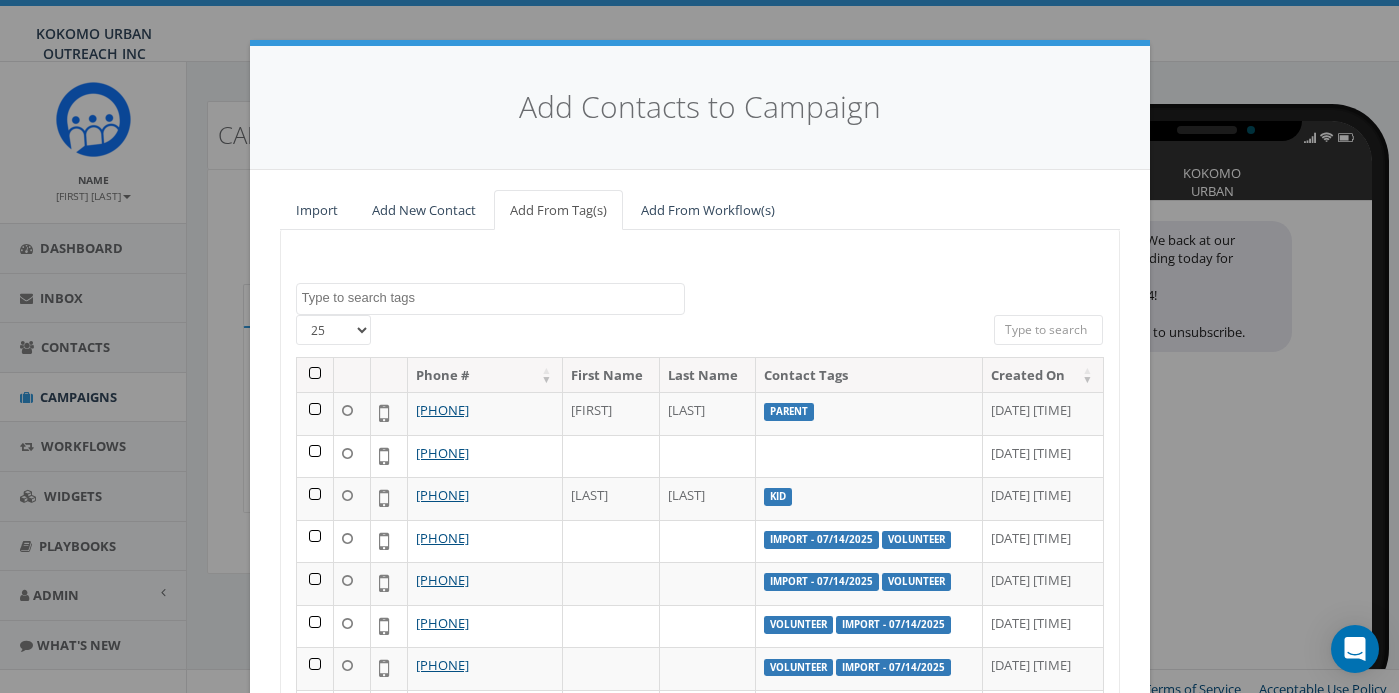click on "25 50 100" at bounding box center [333, 330] 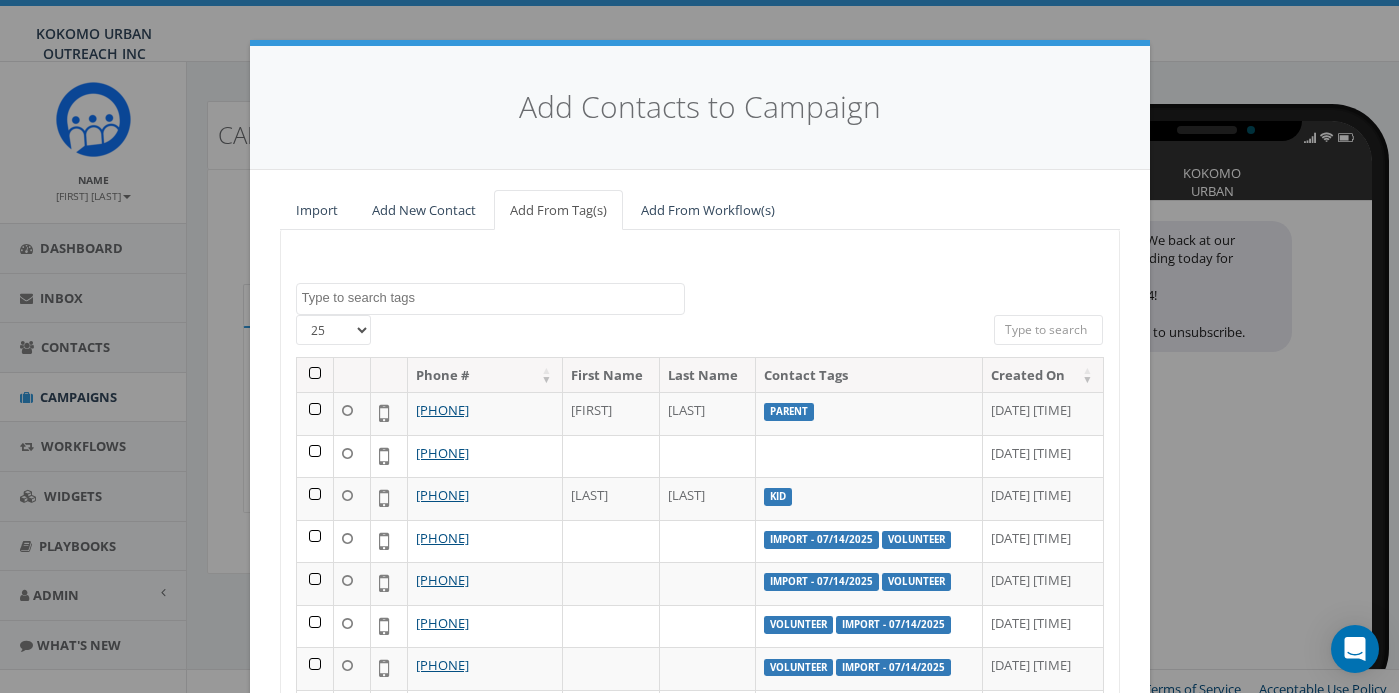 select on "100" 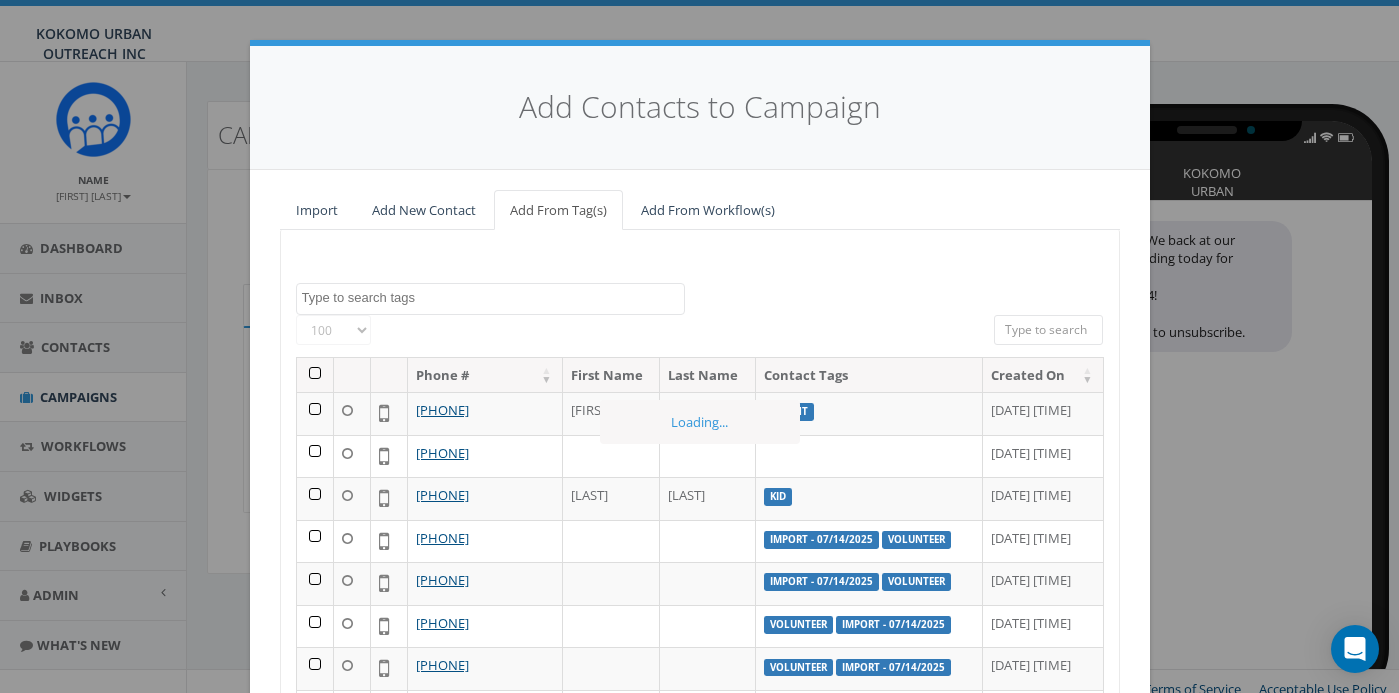 click at bounding box center [315, 375] 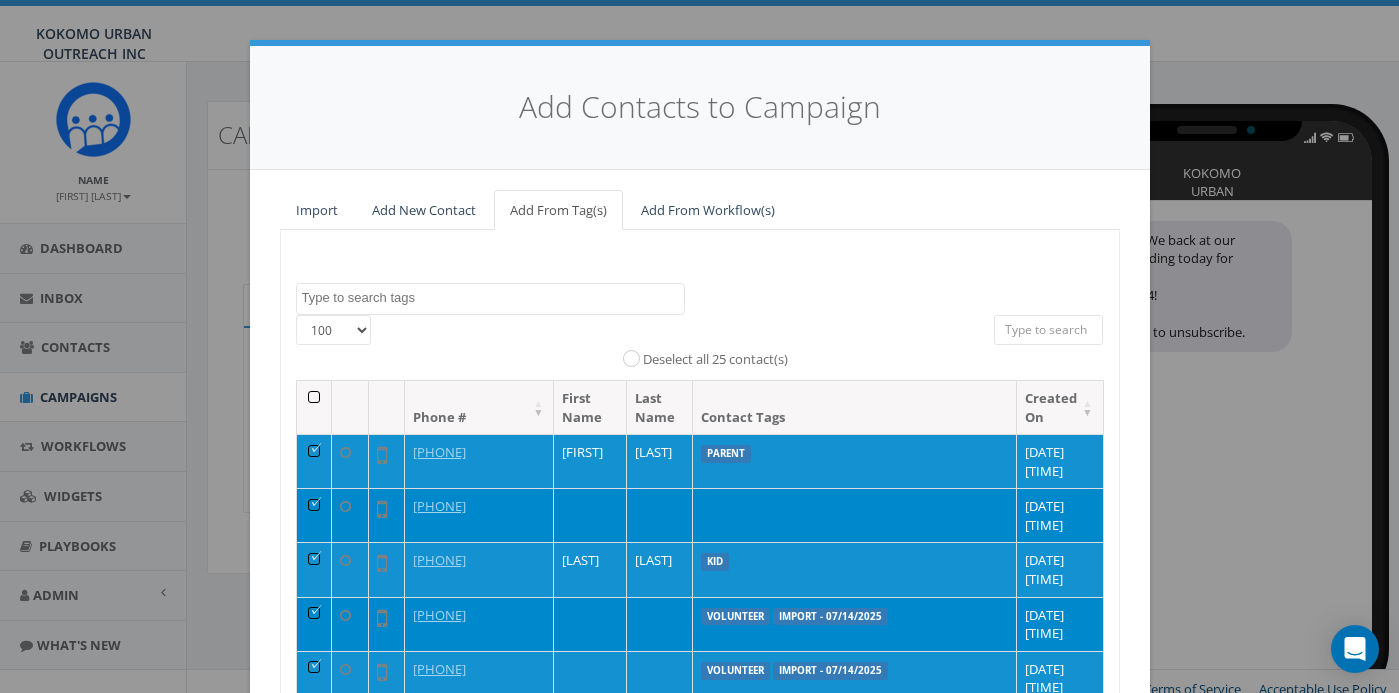 click at bounding box center [315, 407] 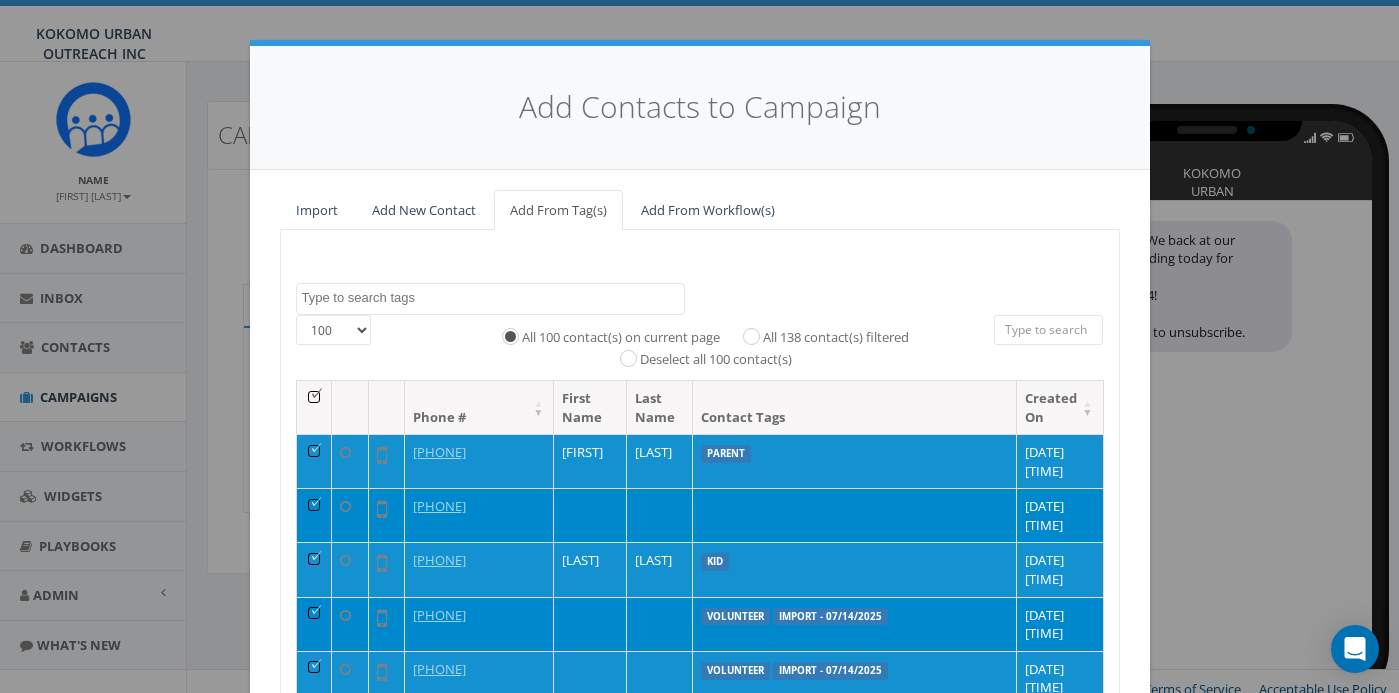 click on "All 138 contact(s) filtered" at bounding box center [819, 337] 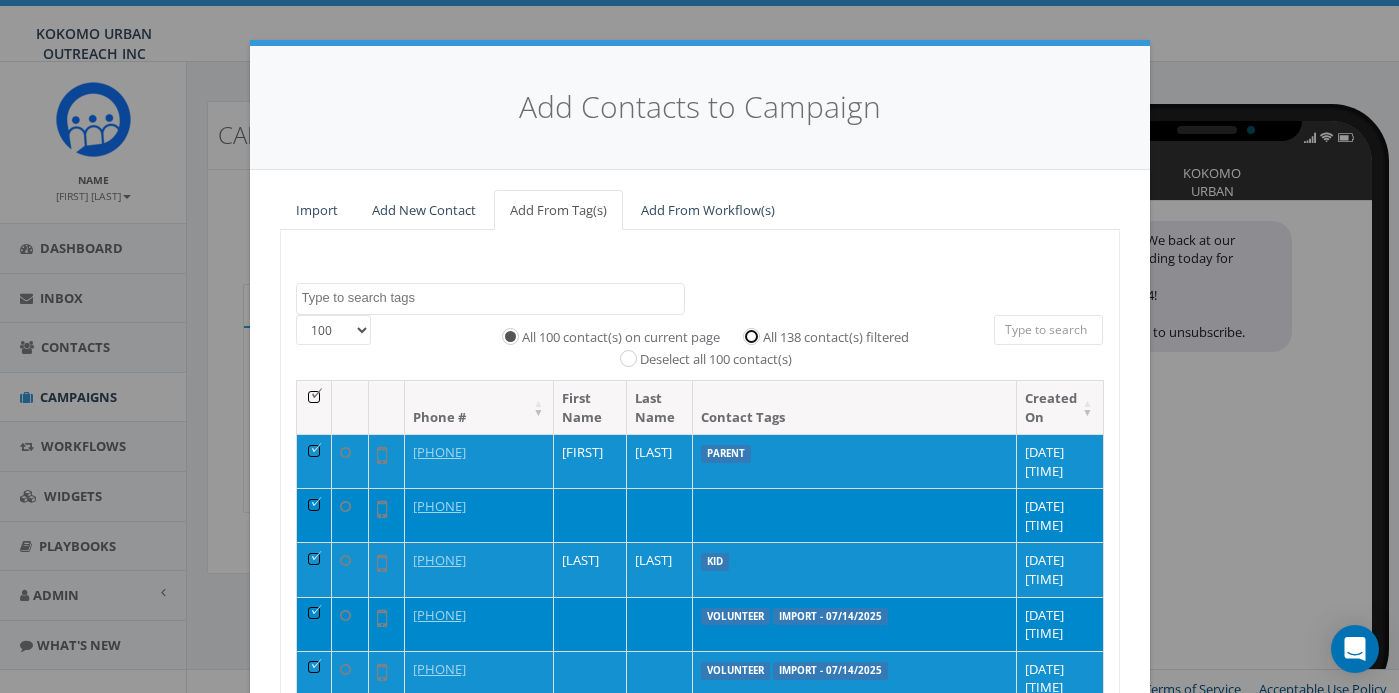 click on "All 138 contact(s) filtered" at bounding box center [756, 335] 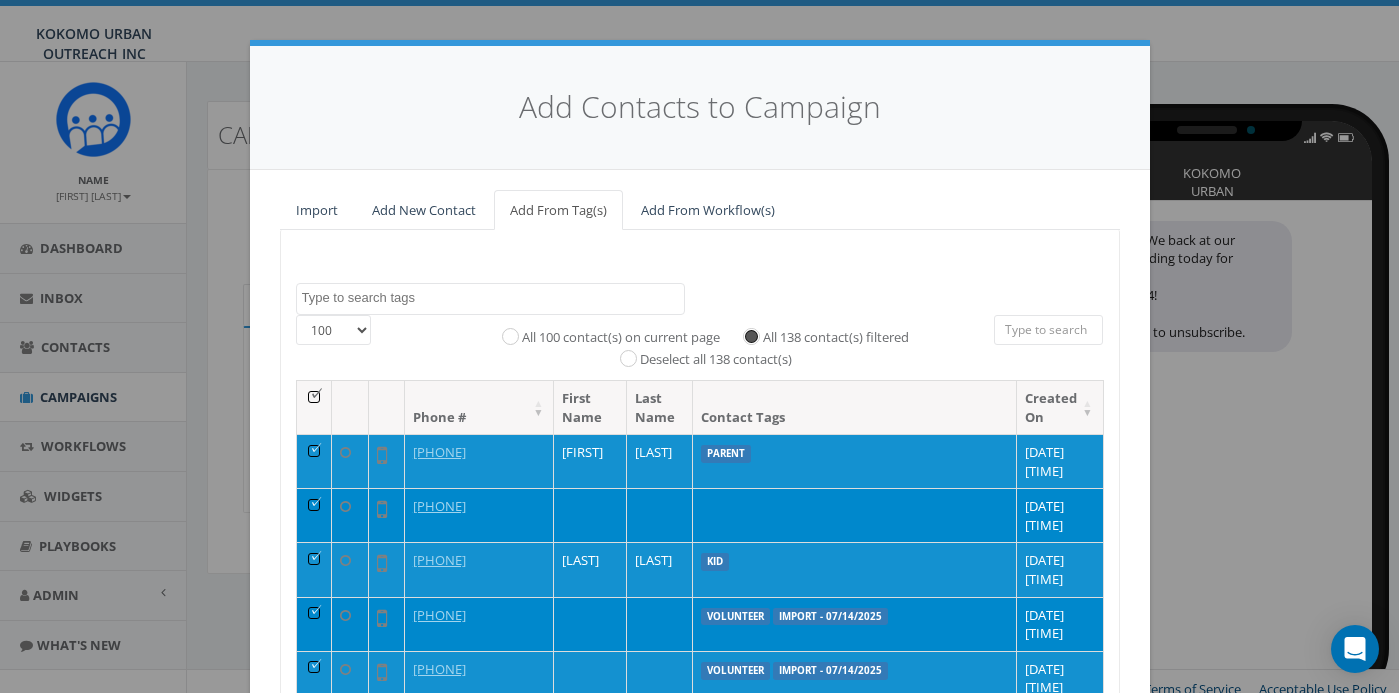 scroll, scrollTop: 269, scrollLeft: 0, axis: vertical 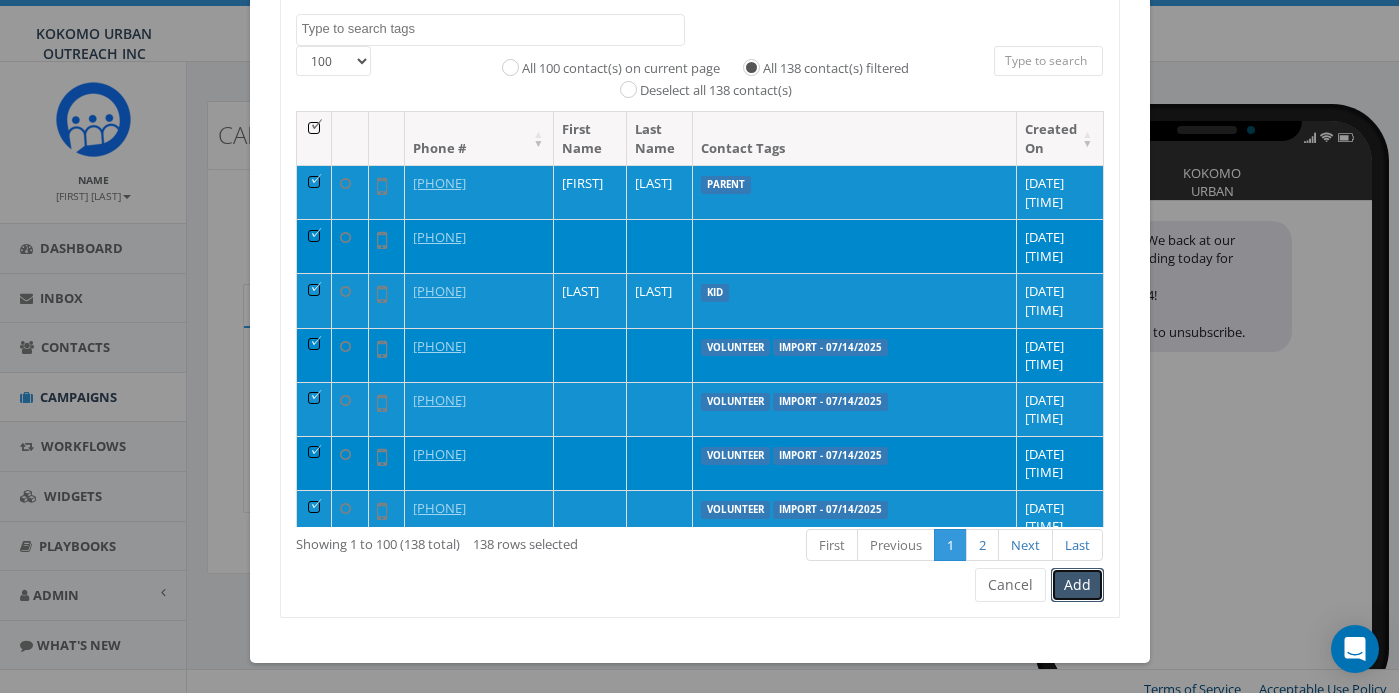 click on "Add" at bounding box center [1077, 585] 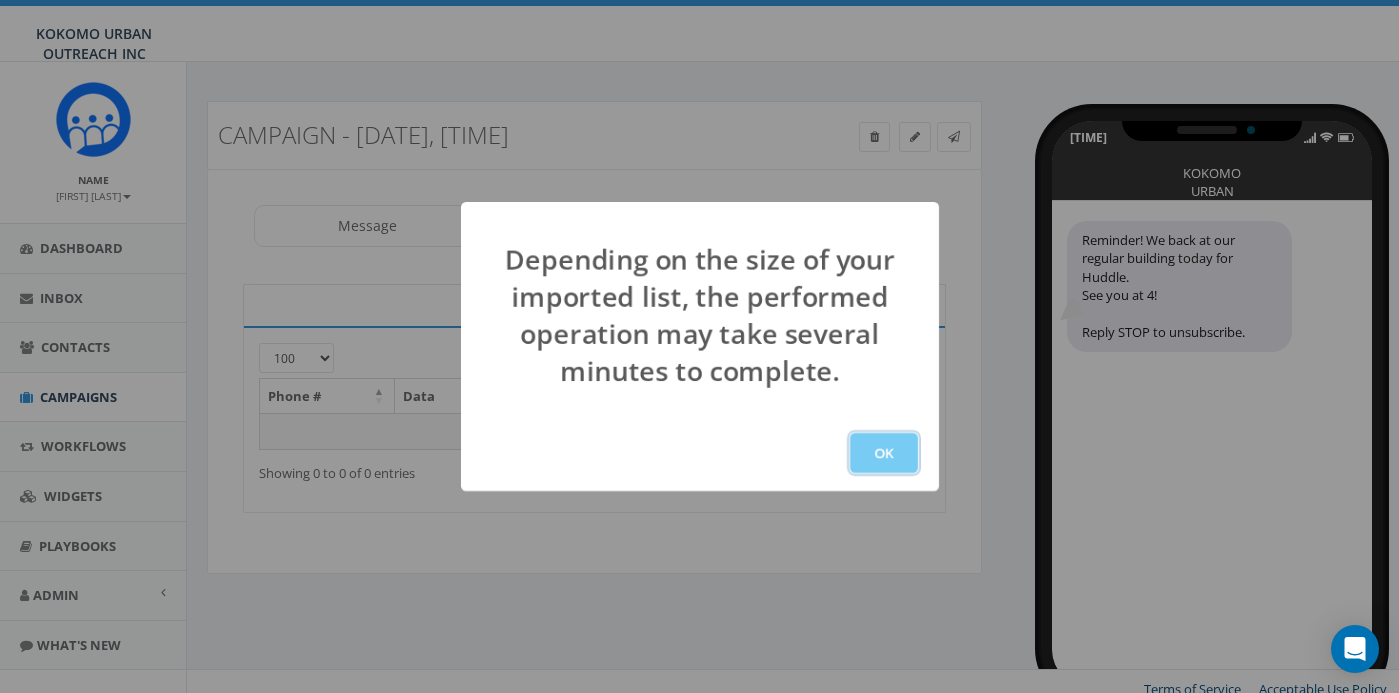 click on "OK" at bounding box center (884, 453) 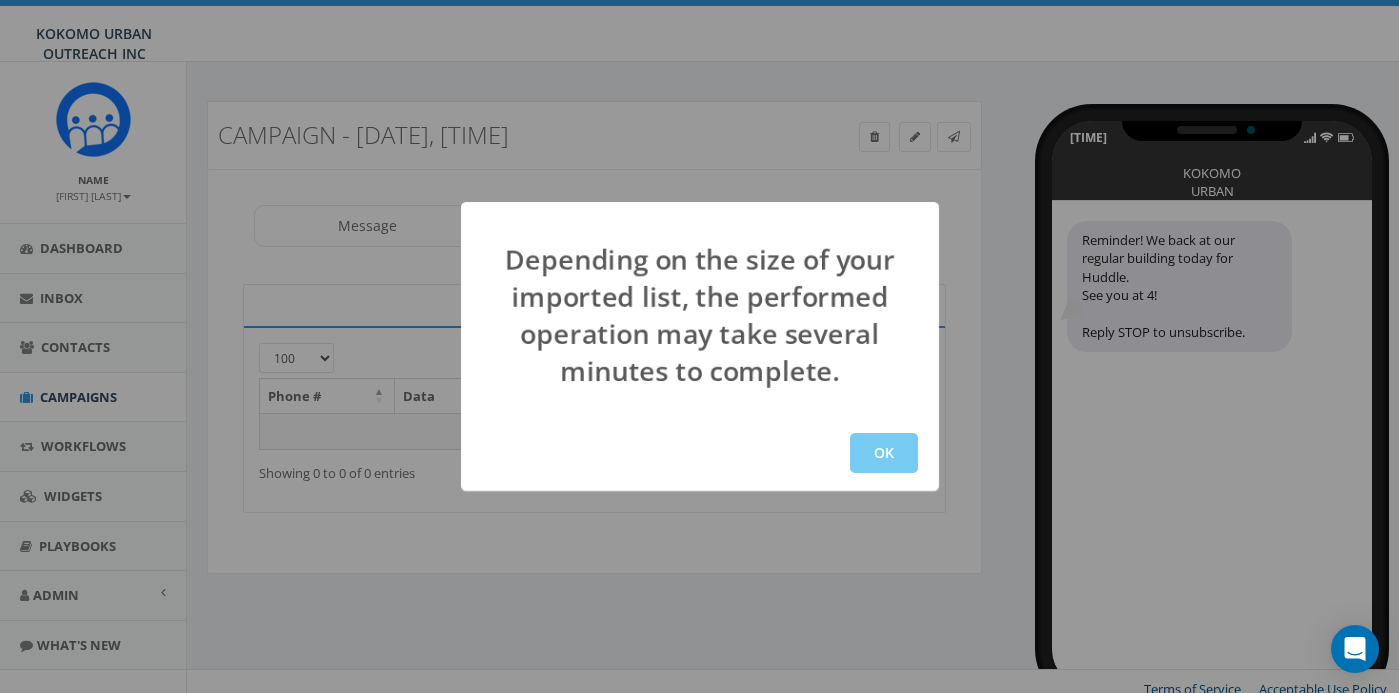 scroll, scrollTop: 15, scrollLeft: 0, axis: vertical 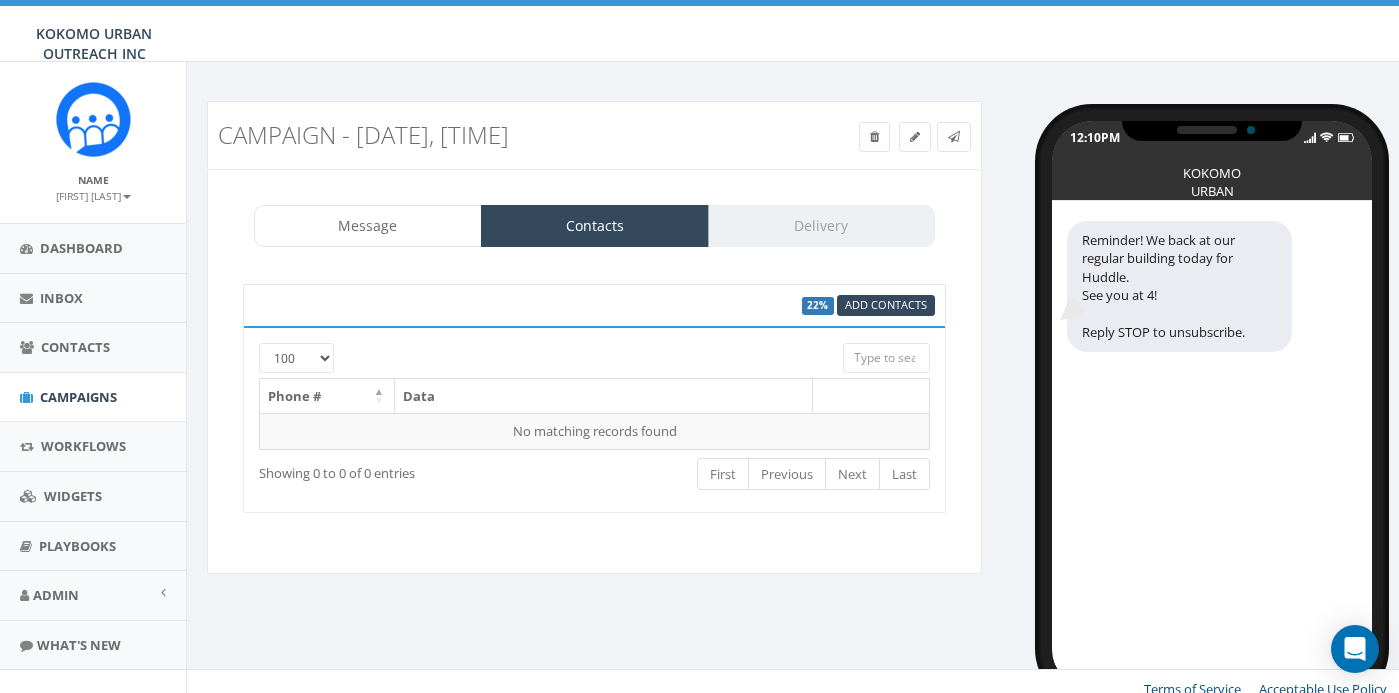 select on "100" 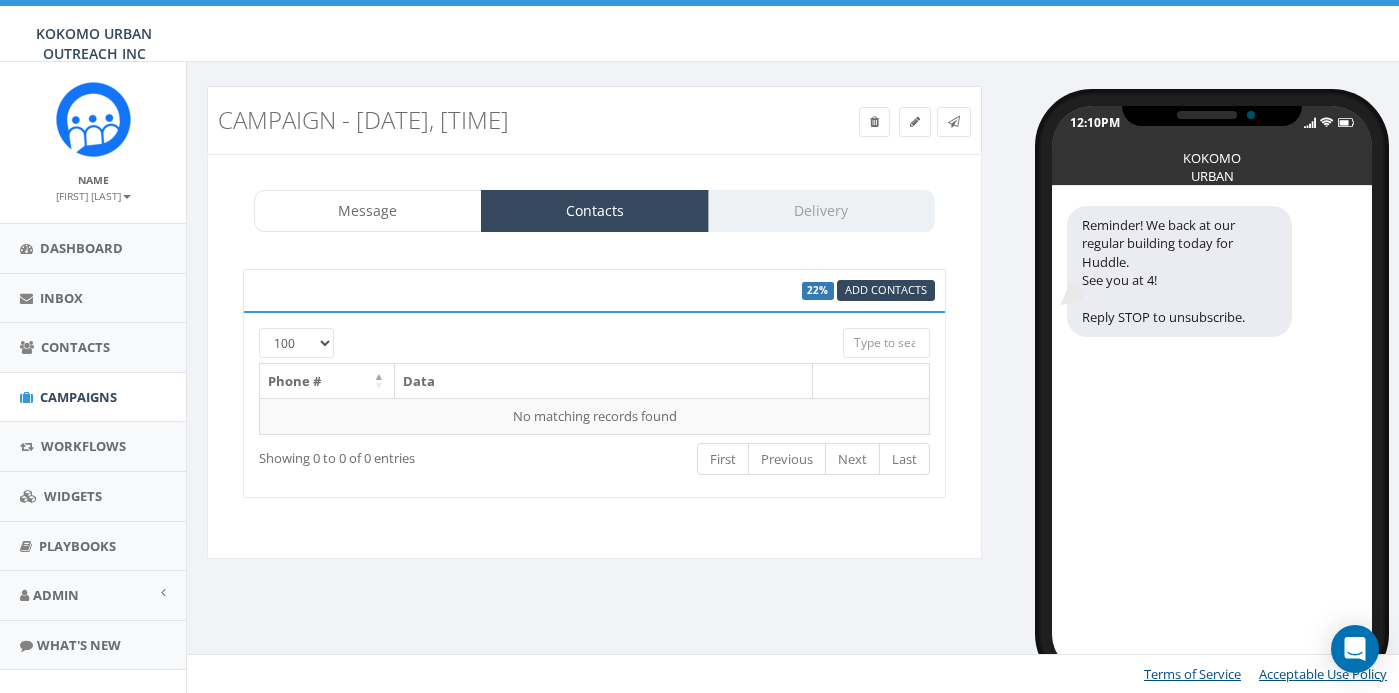 scroll, scrollTop: 0, scrollLeft: 0, axis: both 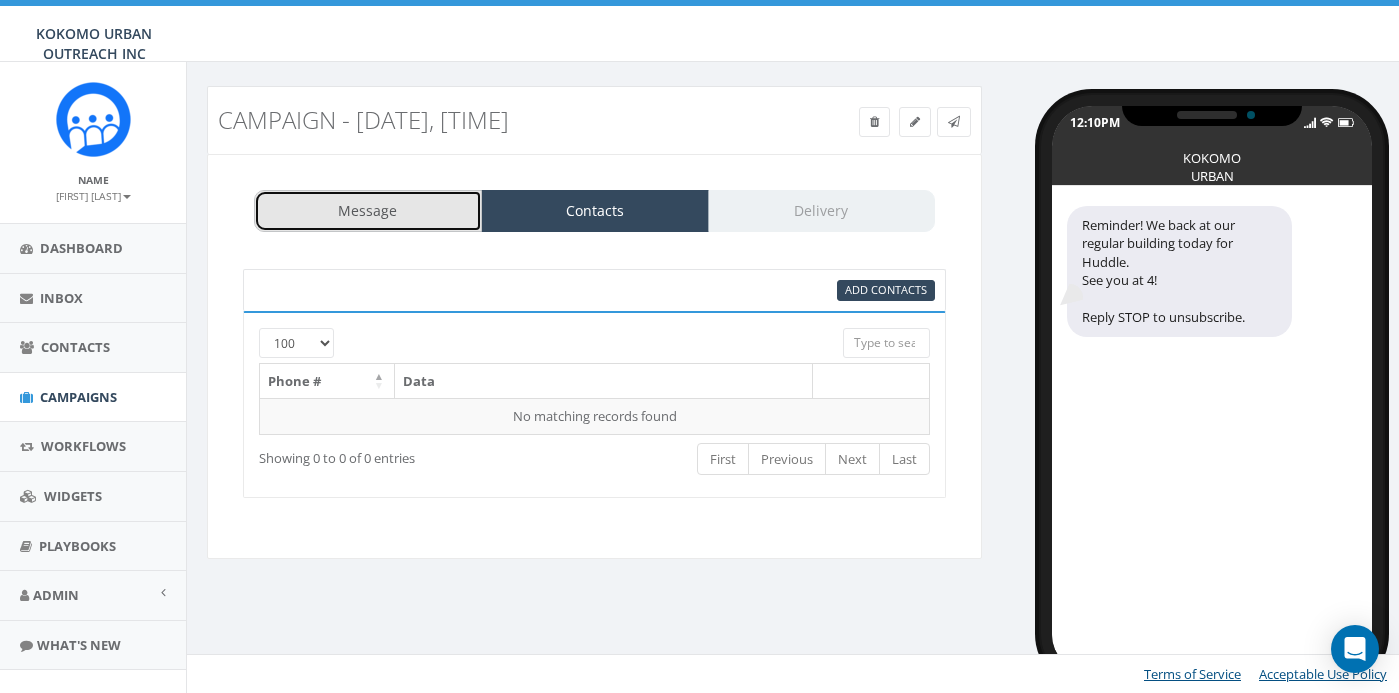 click on "Message" at bounding box center [368, 211] 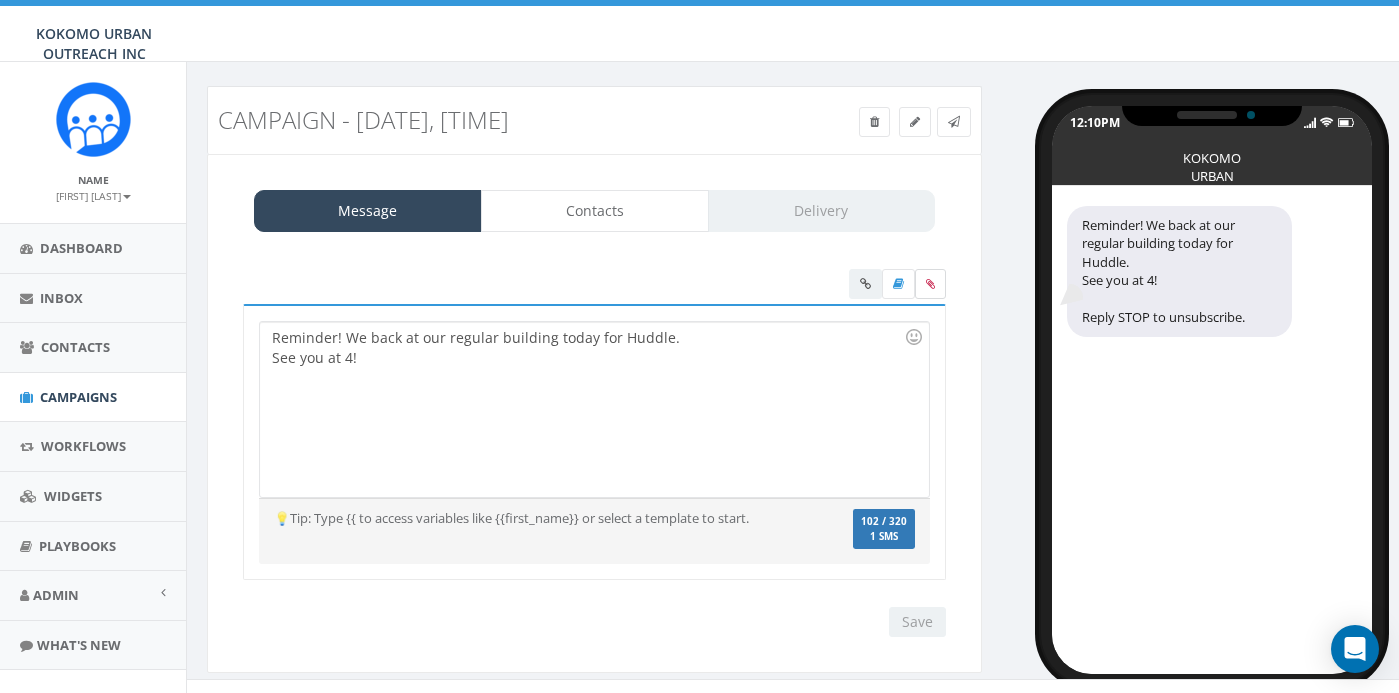 click at bounding box center [930, 284] 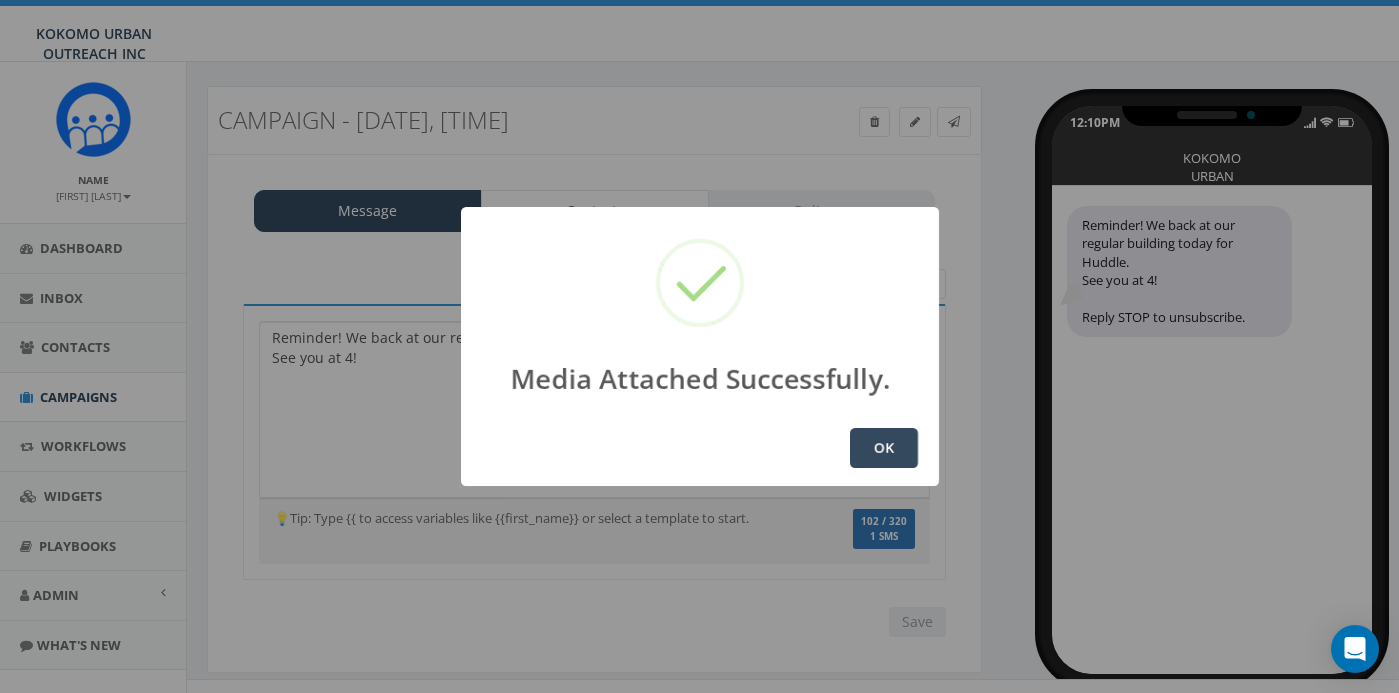click on "OK" at bounding box center (884, 448) 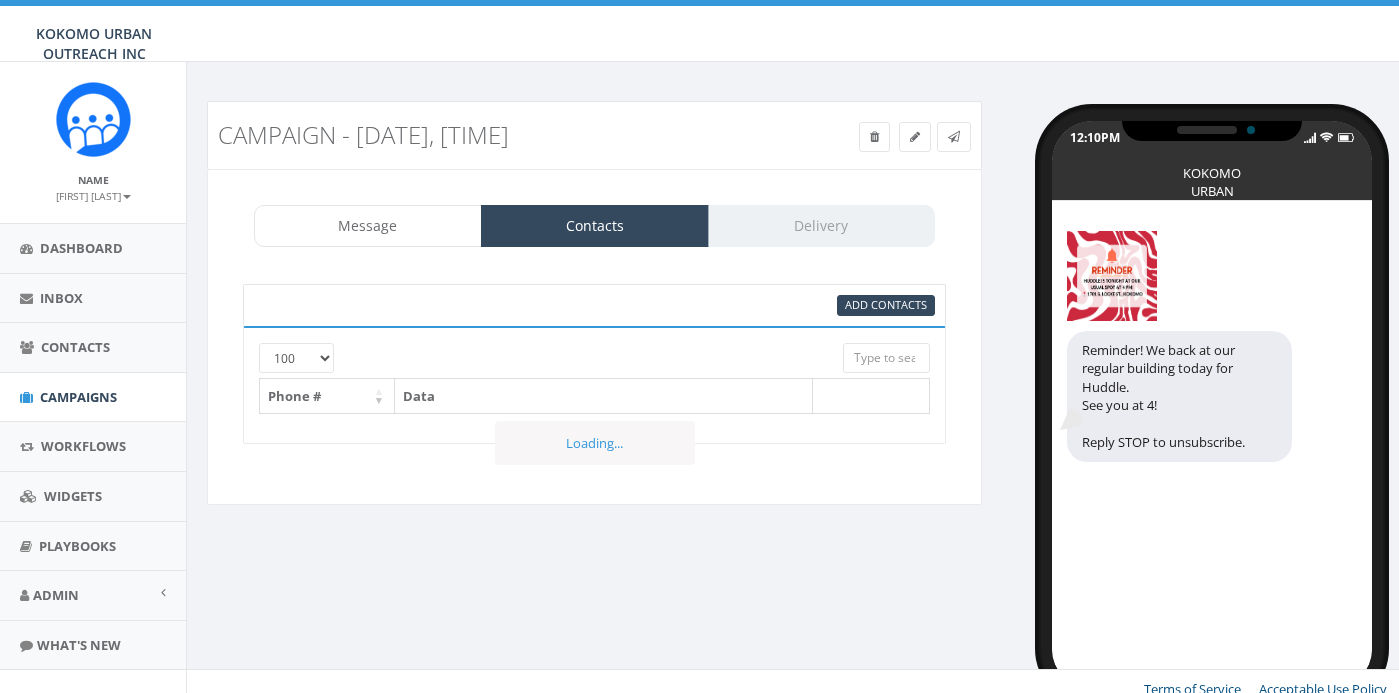 select on "100" 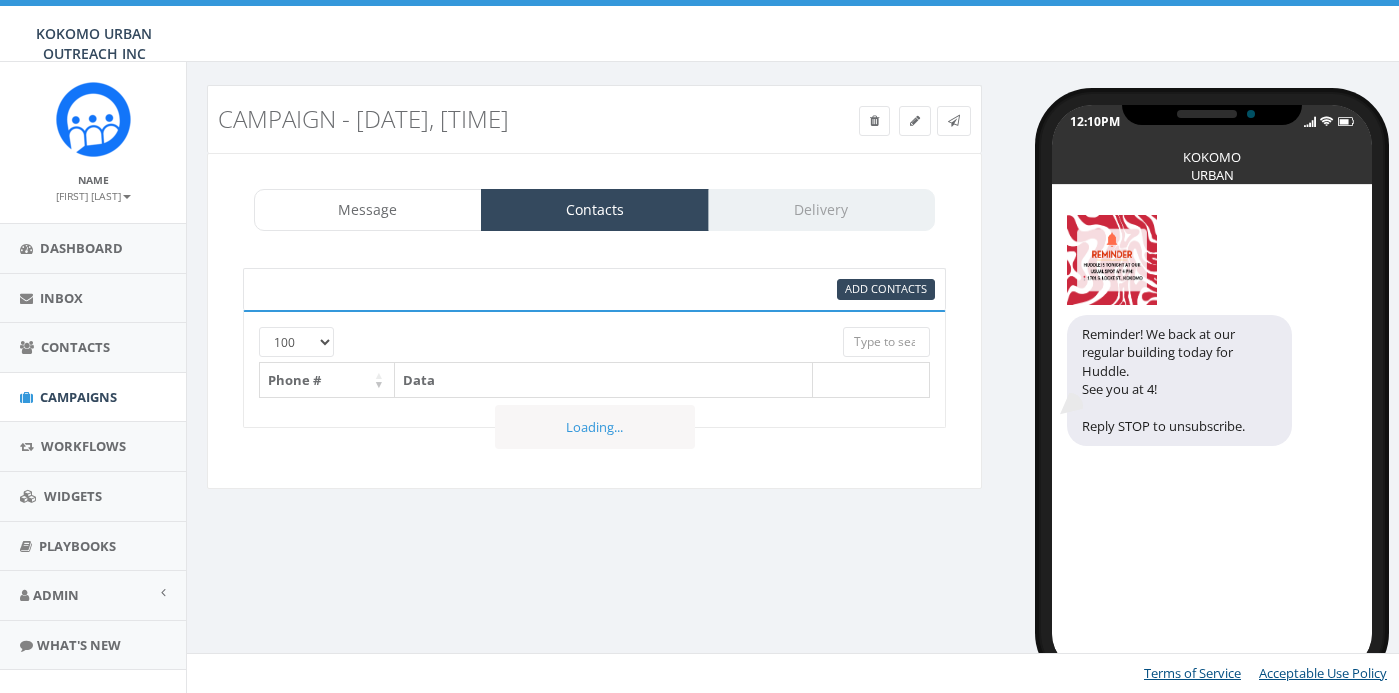 scroll, scrollTop: 0, scrollLeft: 0, axis: both 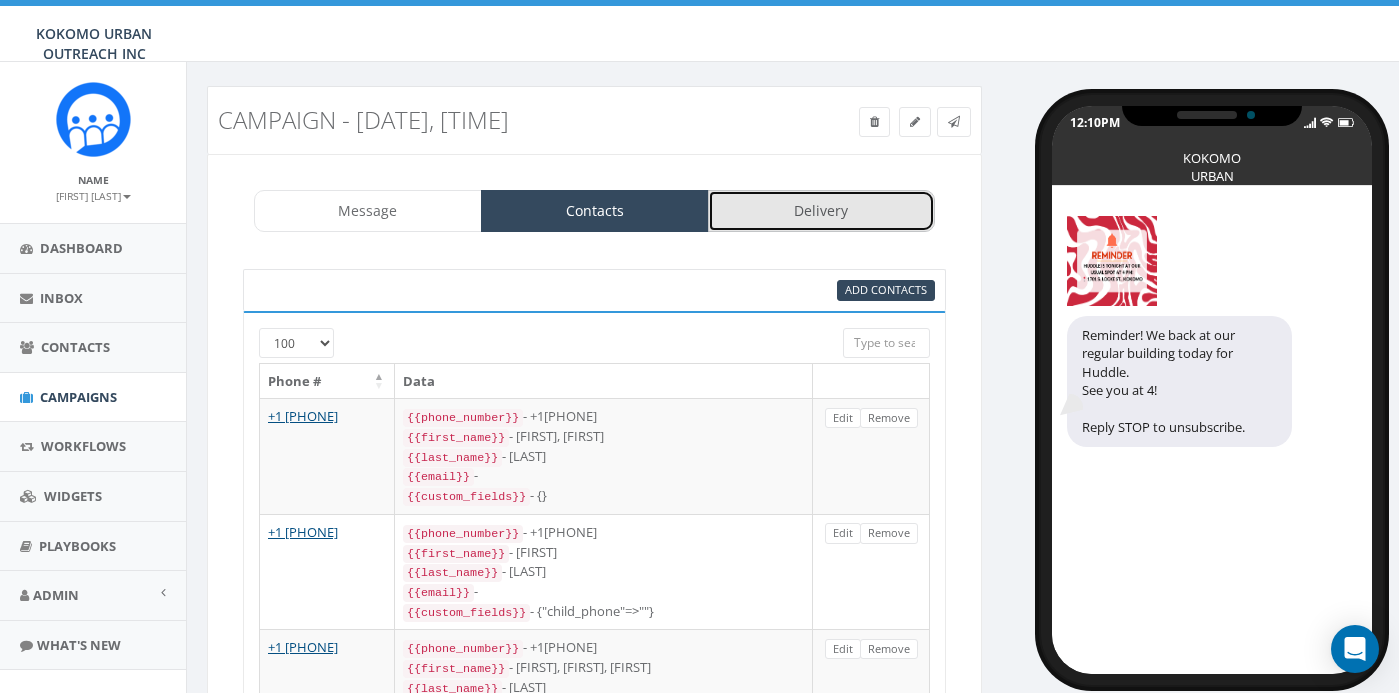 click on "Delivery" at bounding box center [822, 211] 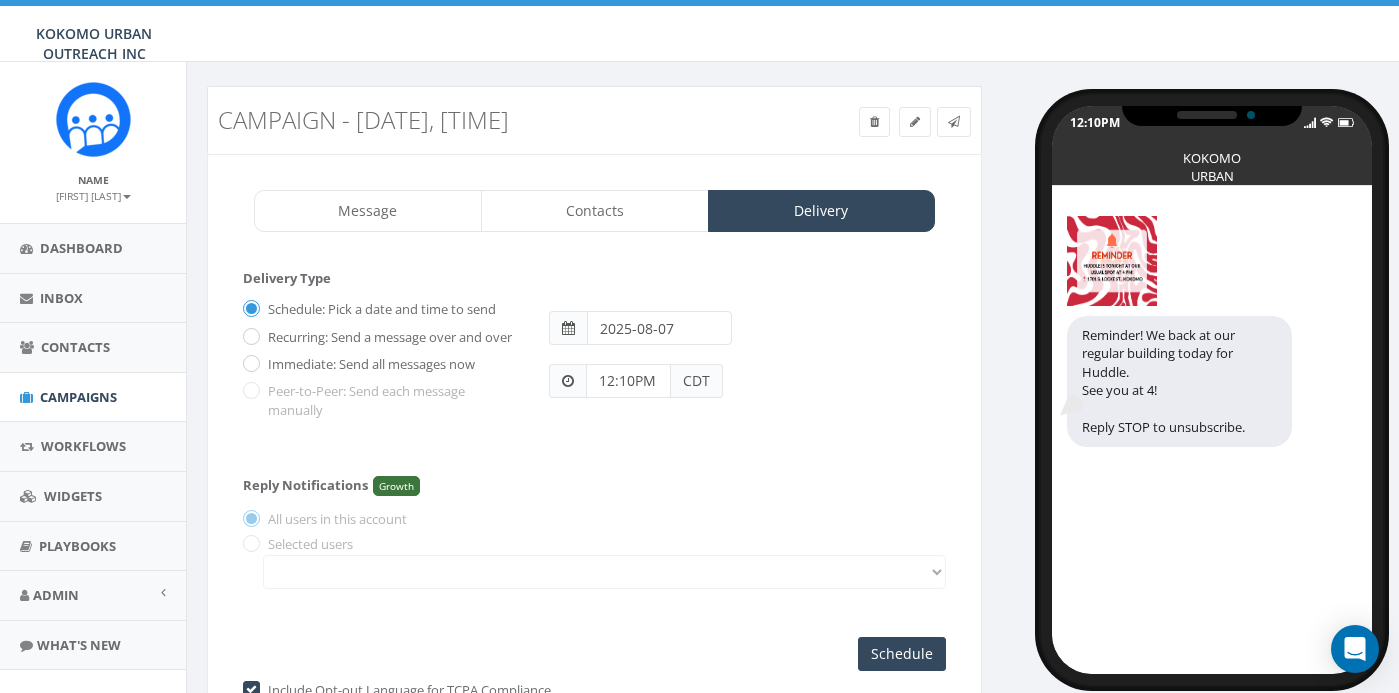 click on "Immediate: Send all messages now" at bounding box center [369, 365] 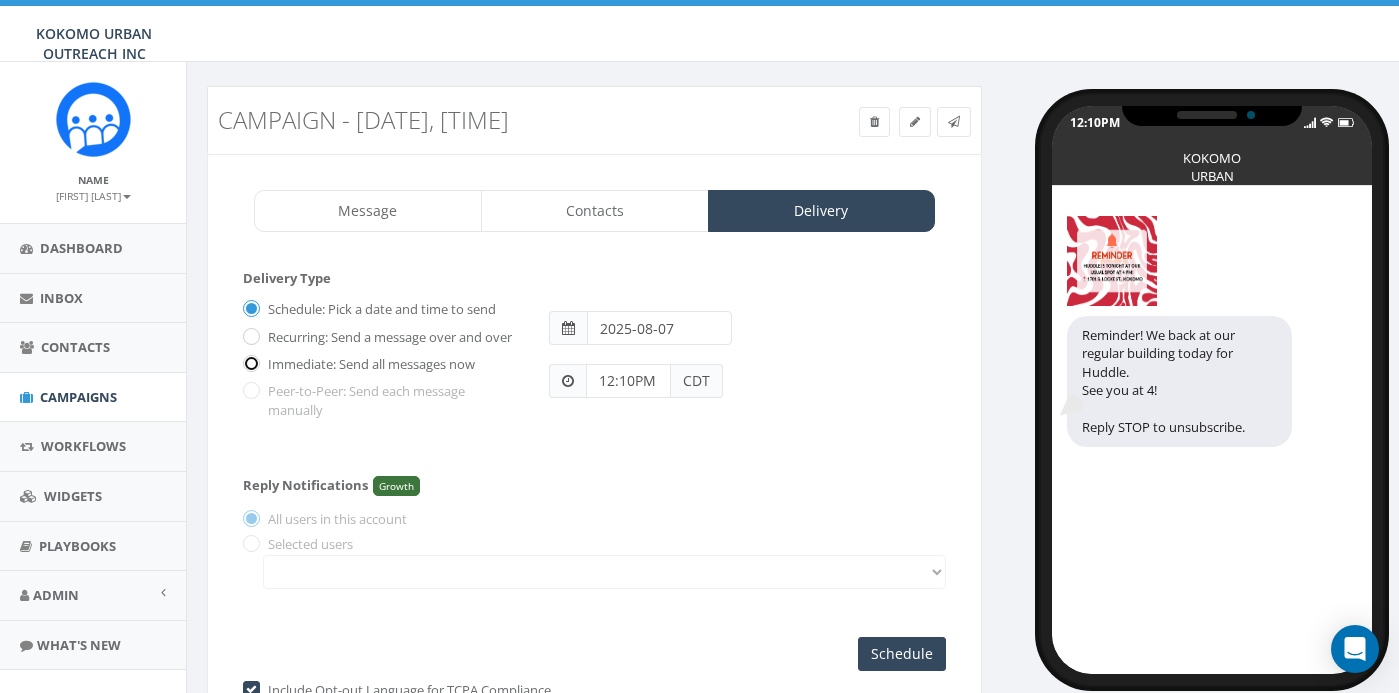 click on "Immediate: Send all messages now" at bounding box center (249, 365) 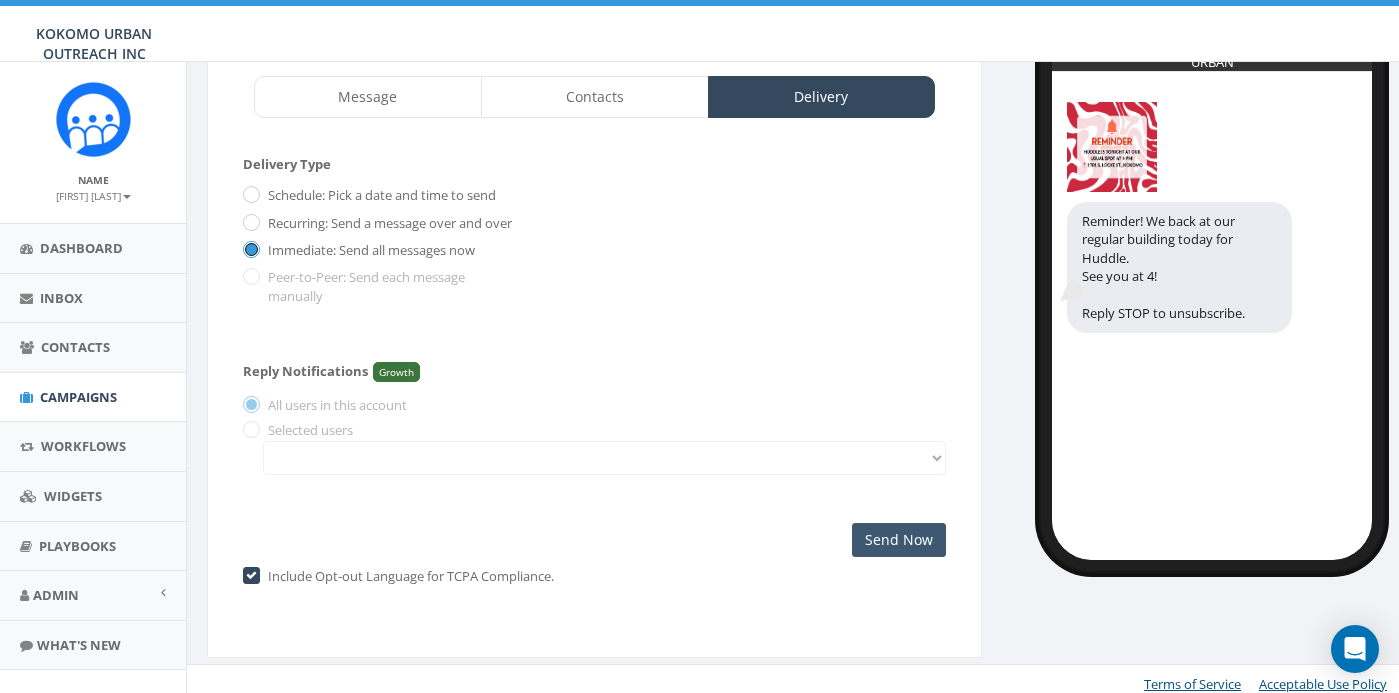 scroll, scrollTop: 125, scrollLeft: 0, axis: vertical 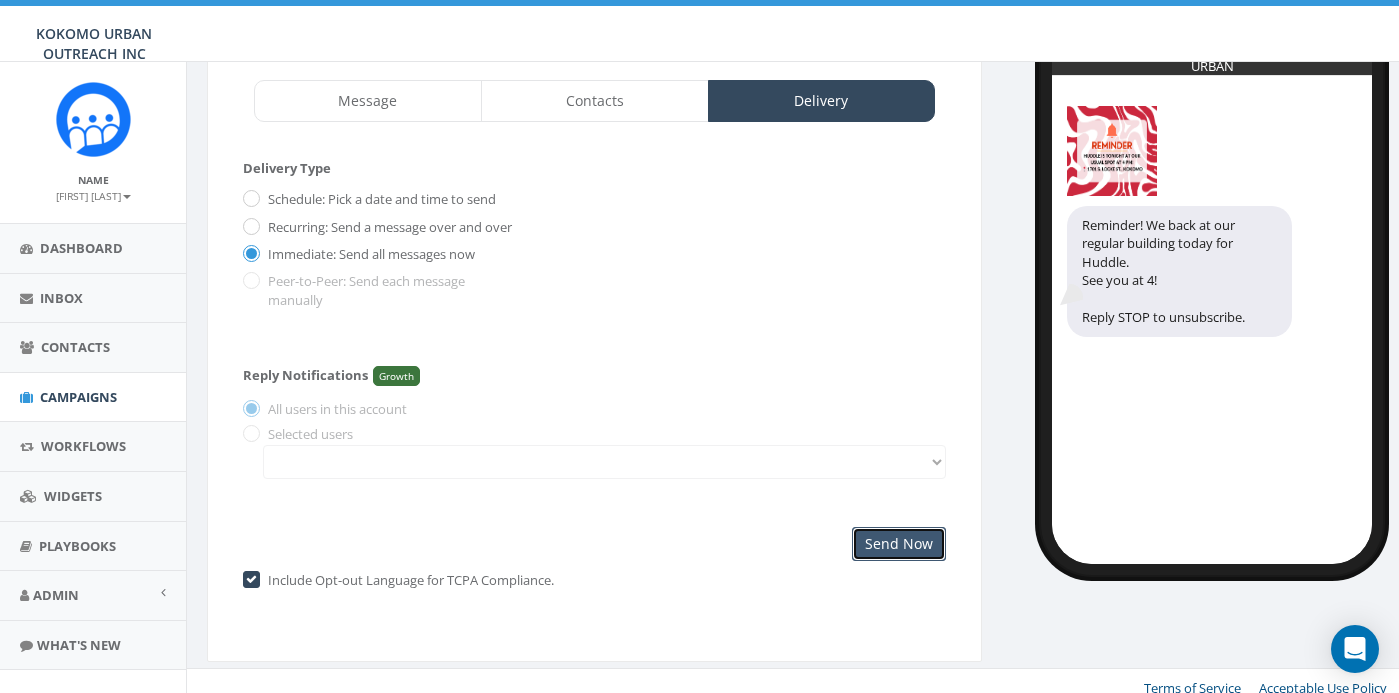 click on "Send Now" at bounding box center (899, 544) 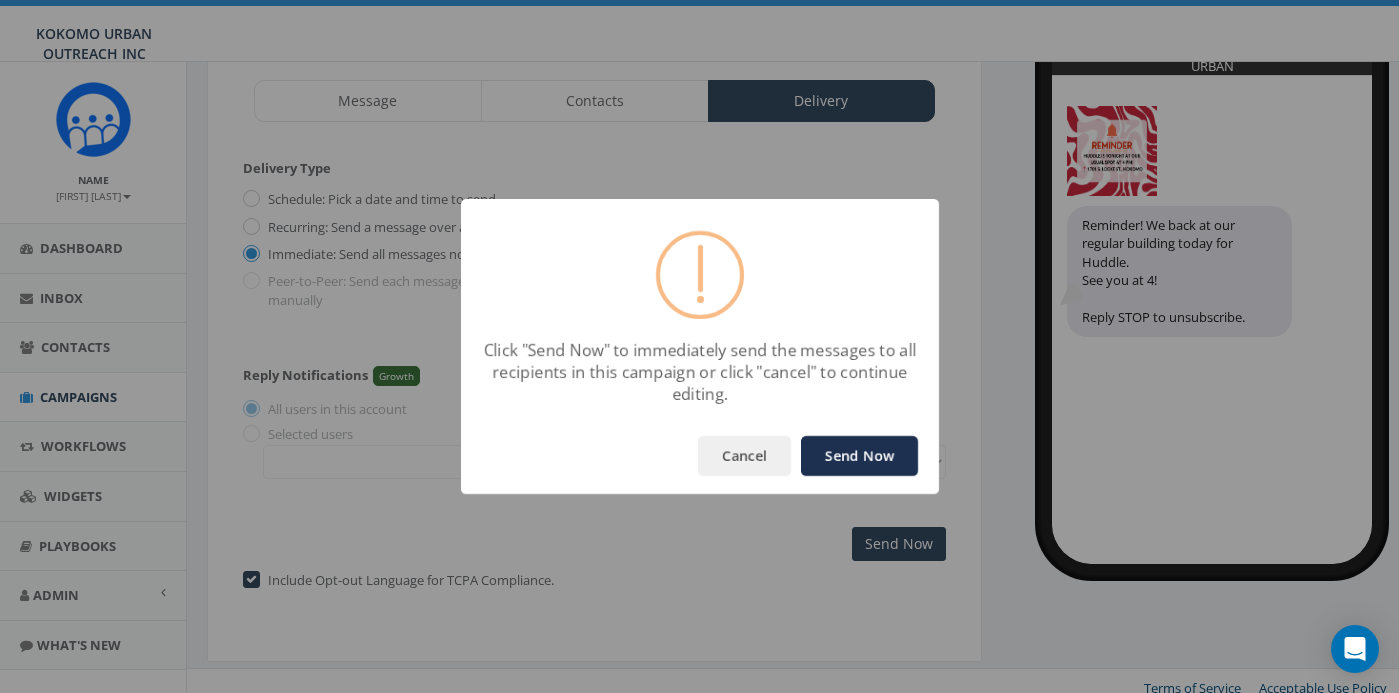 click on "Send Now" at bounding box center (859, 456) 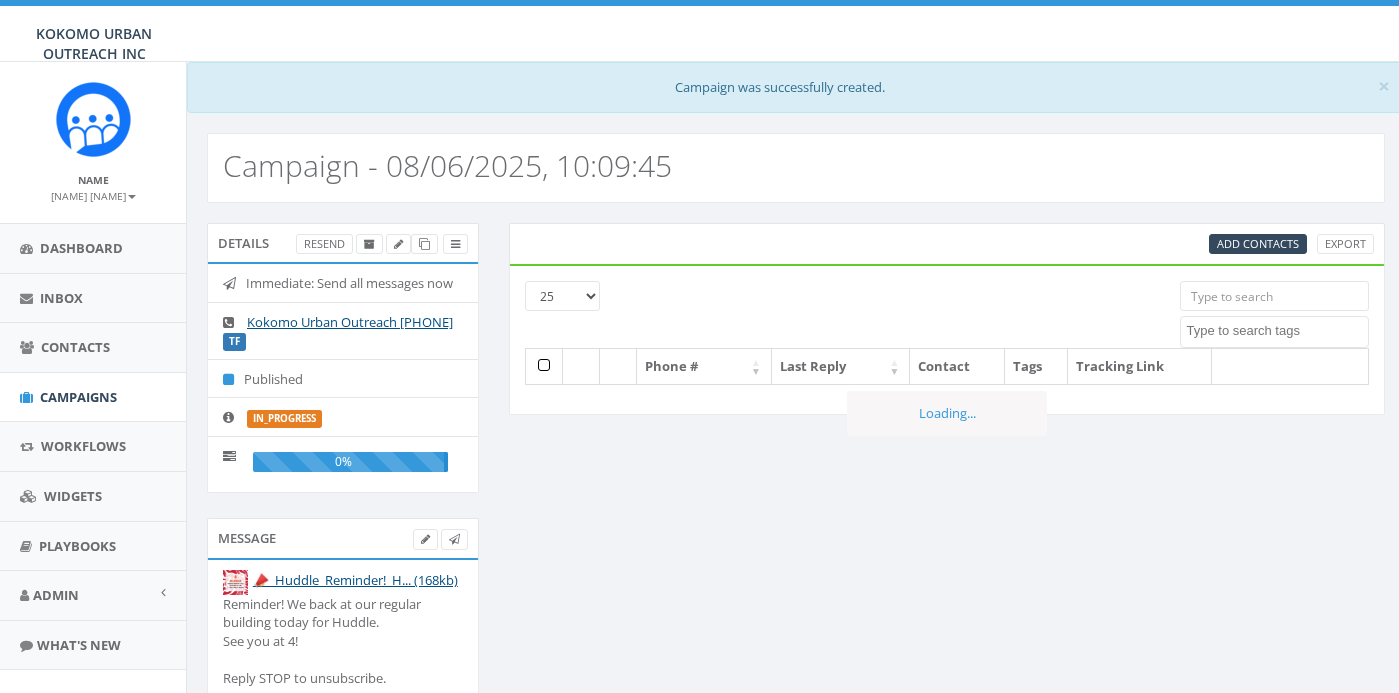 select 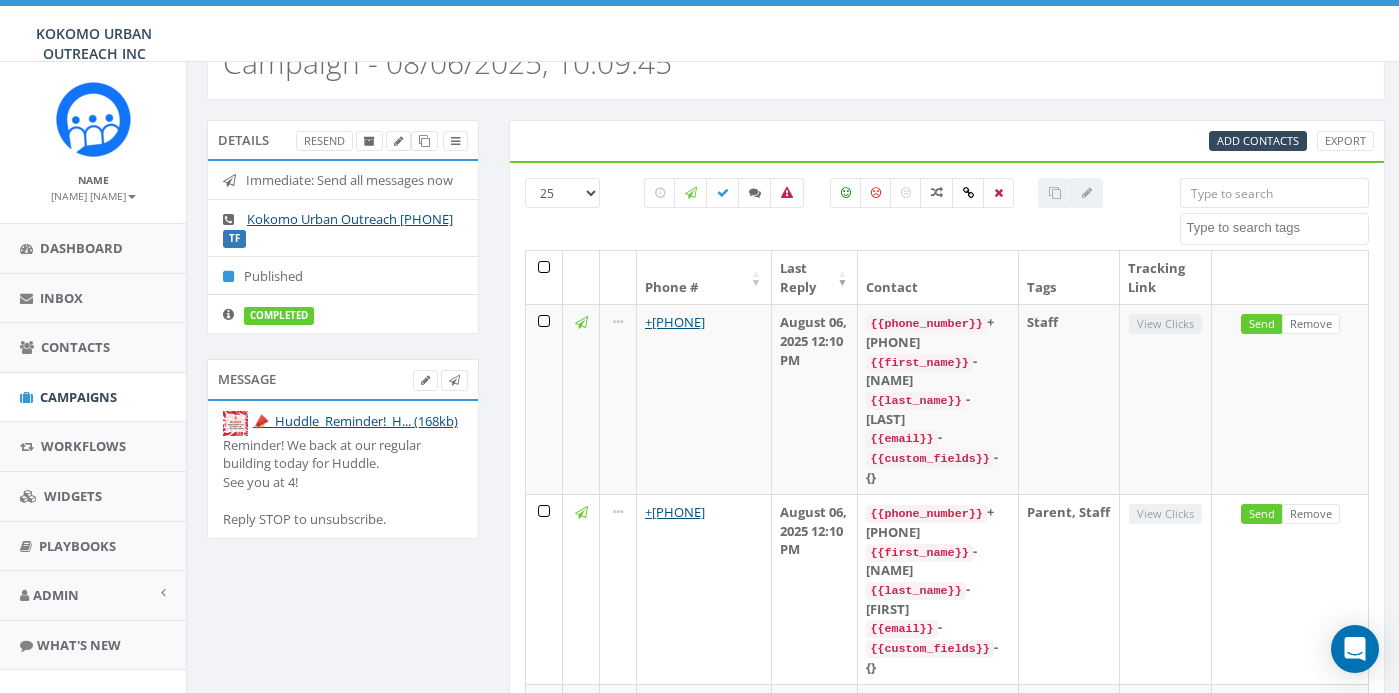 scroll, scrollTop: 0, scrollLeft: 0, axis: both 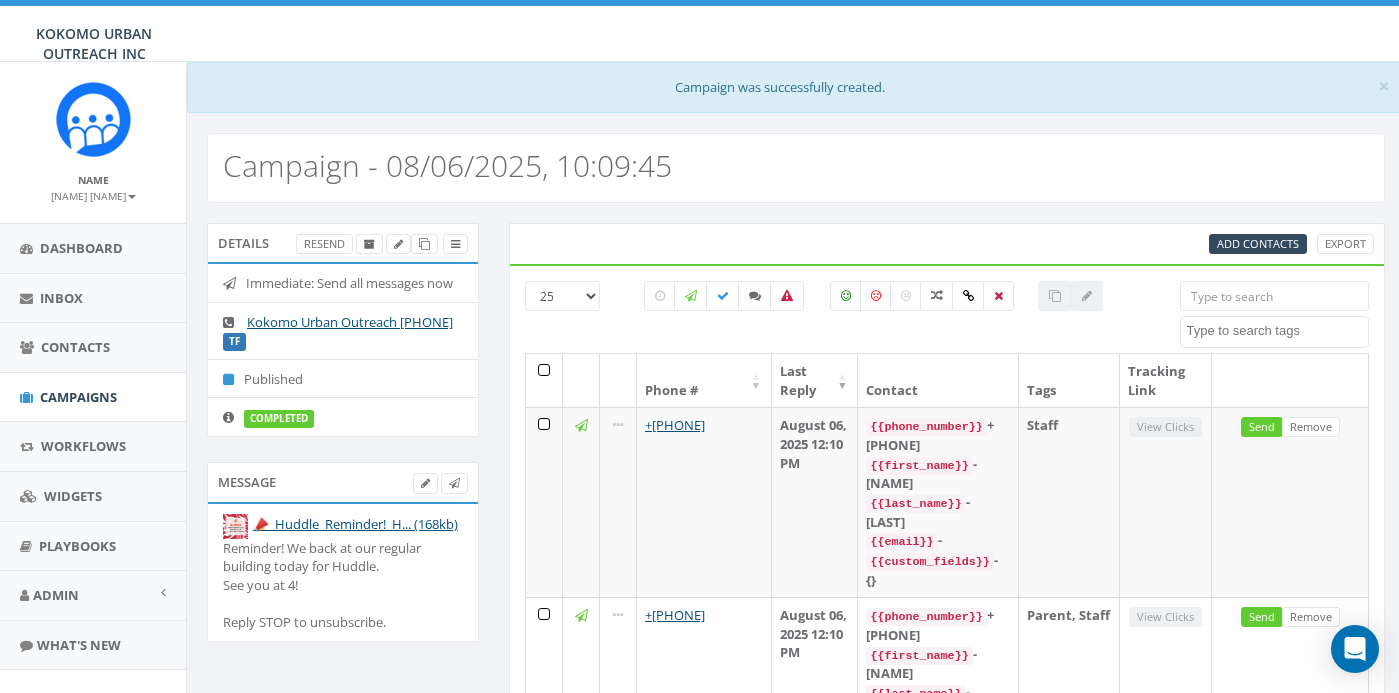 click on "25 50 100" at bounding box center [562, 296] 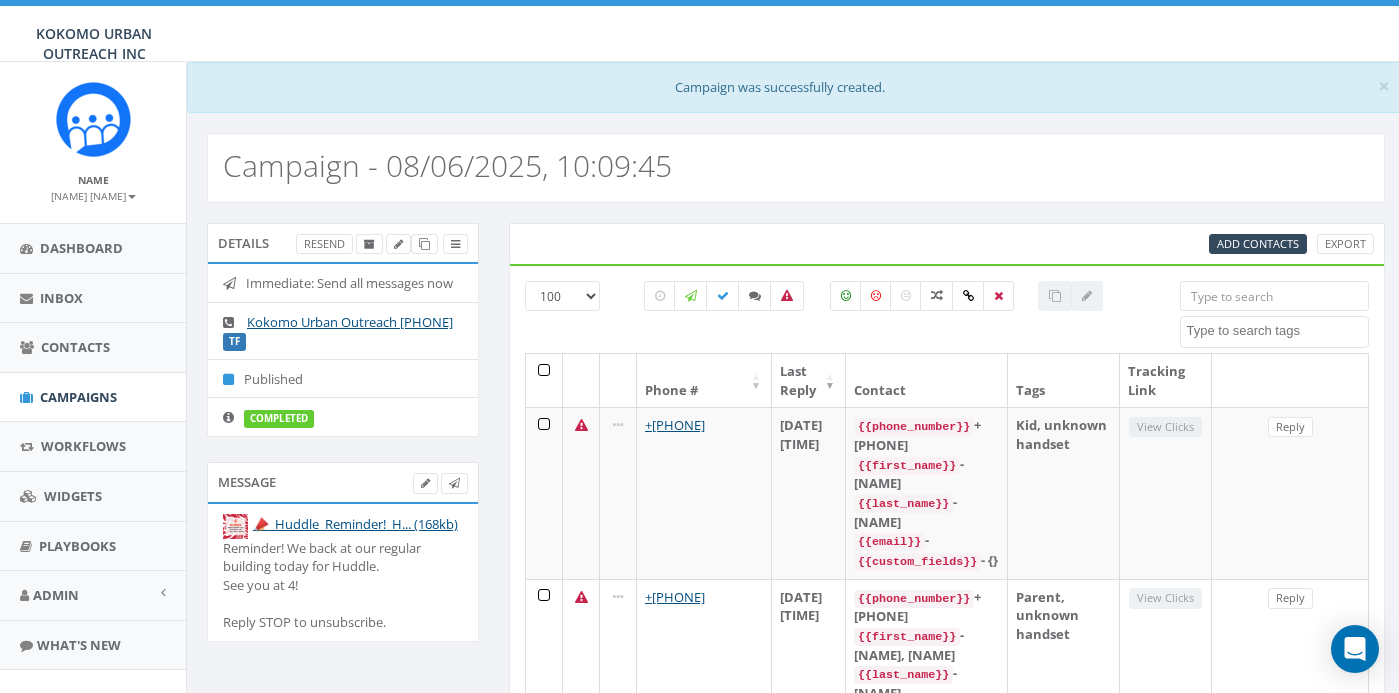 click at bounding box center [544, 380] 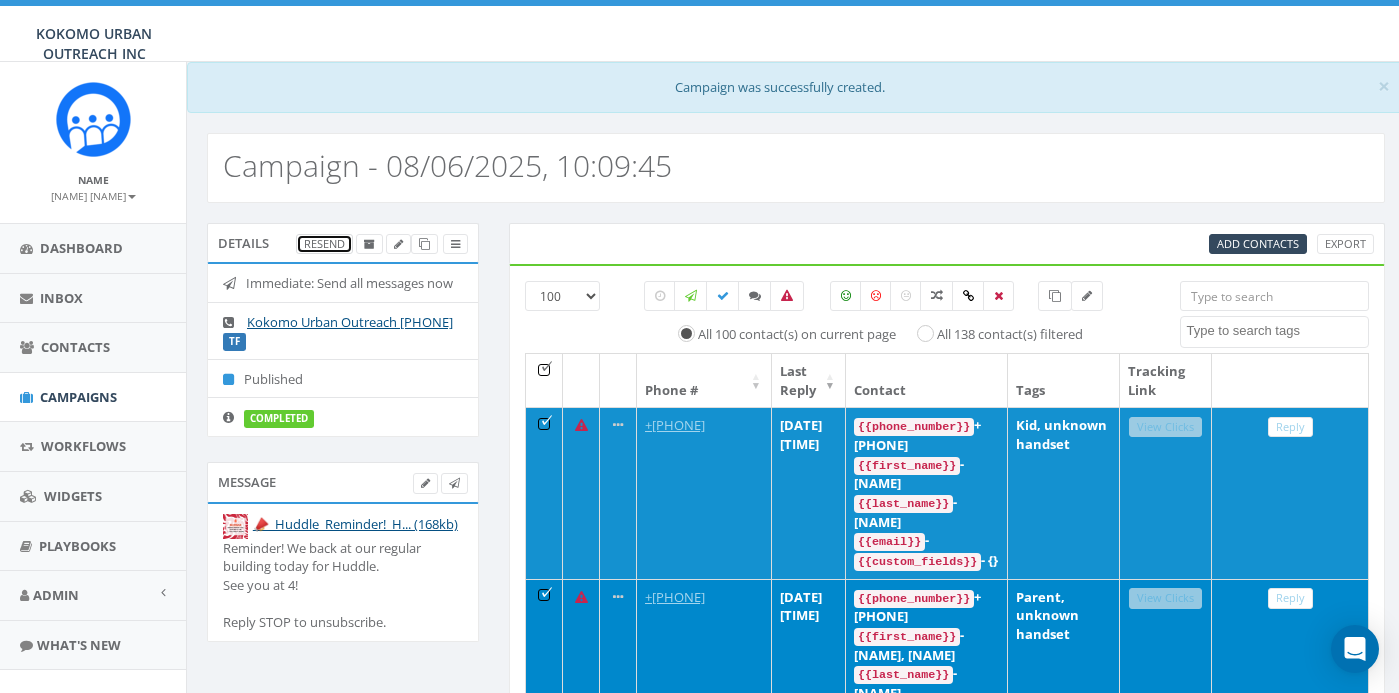 click on "Resend" at bounding box center [324, 244] 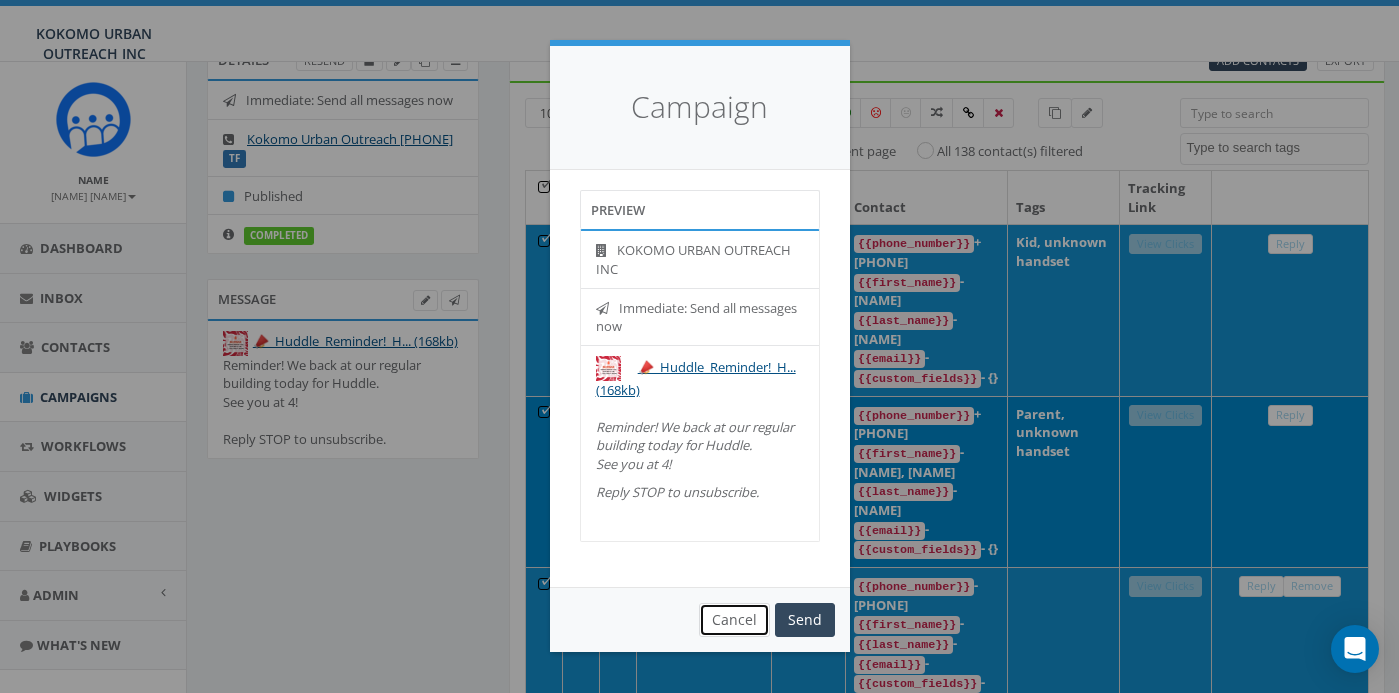 scroll, scrollTop: 186, scrollLeft: 0, axis: vertical 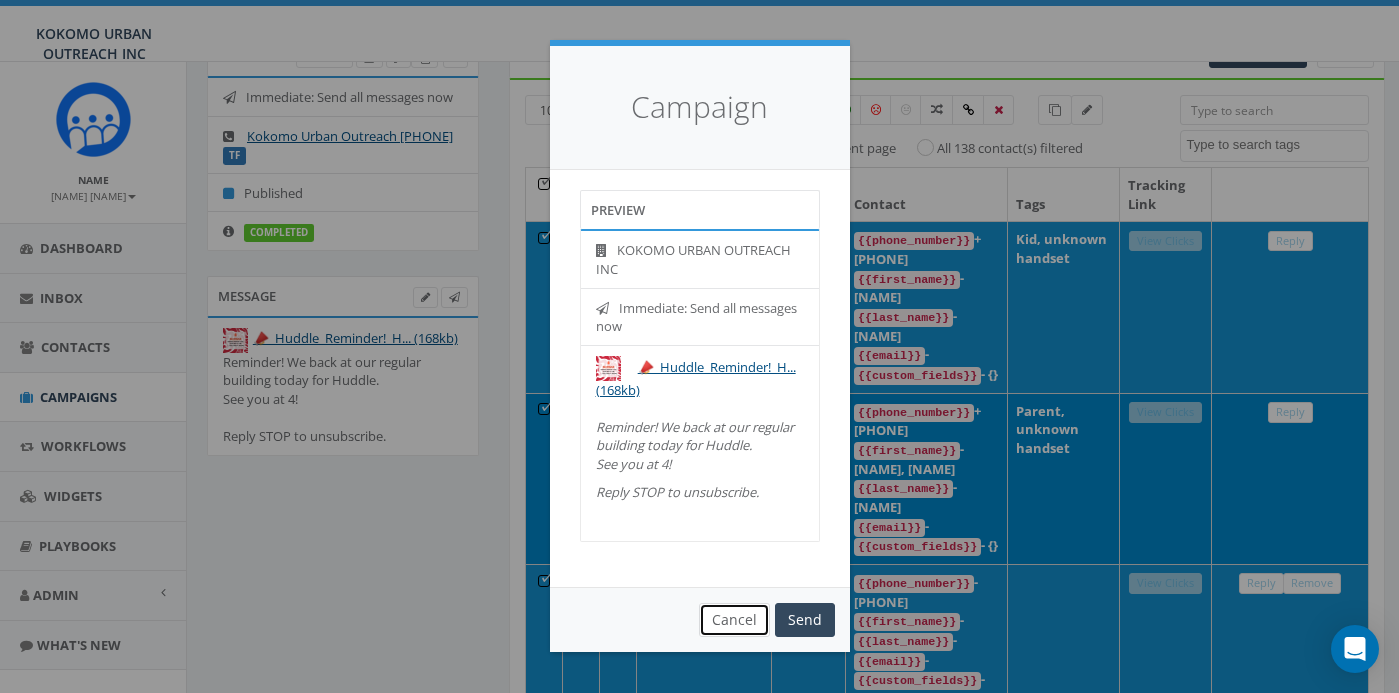 click on "Cancel" at bounding box center (734, 620) 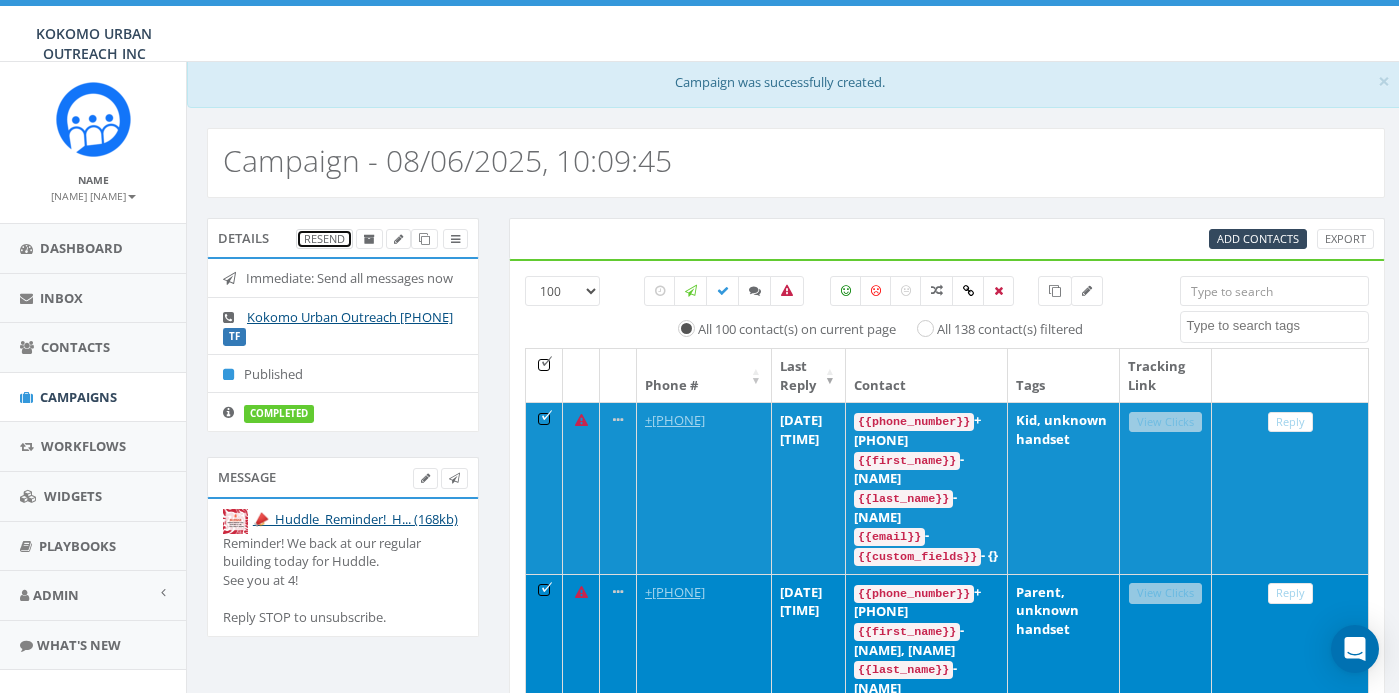 scroll, scrollTop: 0, scrollLeft: 0, axis: both 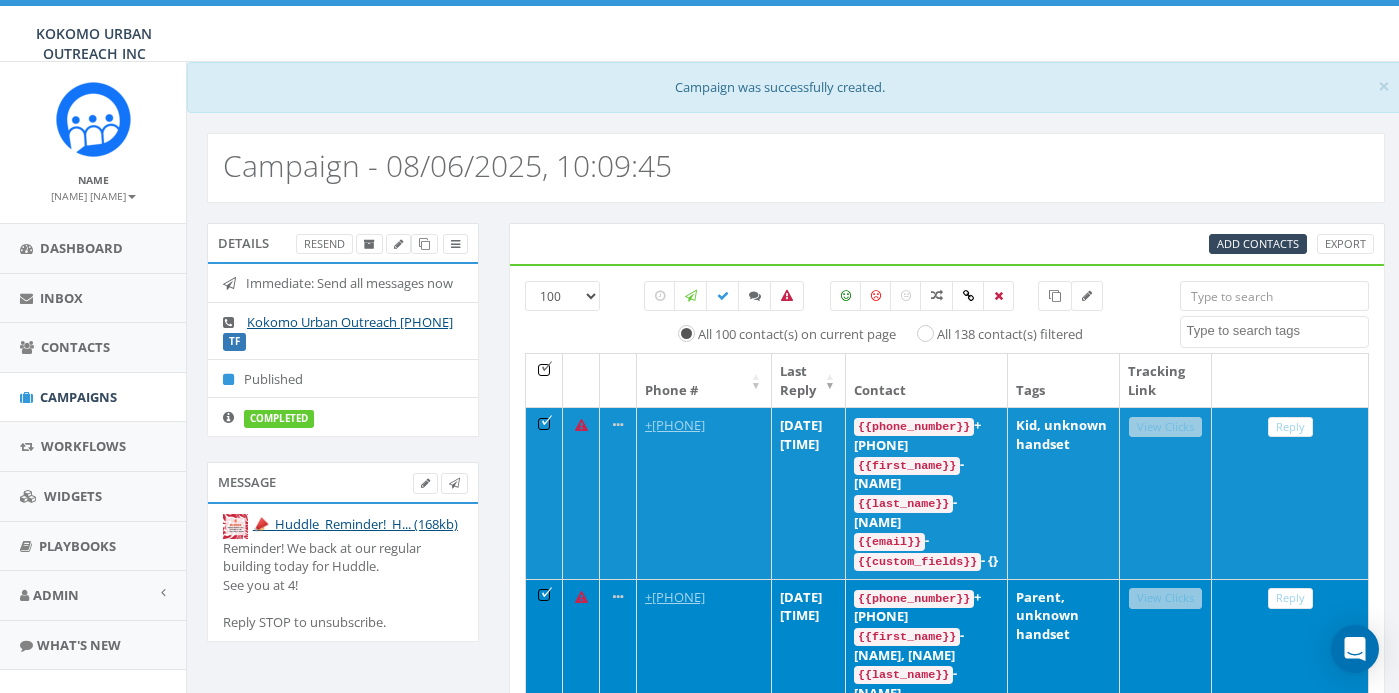 click on "[NUMBER] [NUMBER] [NUMBER] All [NUMBER] contact(s) on current page All [NUMBER] contact(s) filtered Import - [DATE] Import - [DATE] Kid landline number Parent Staff Test SMS unknown handset volunteer" at bounding box center (947, 317) 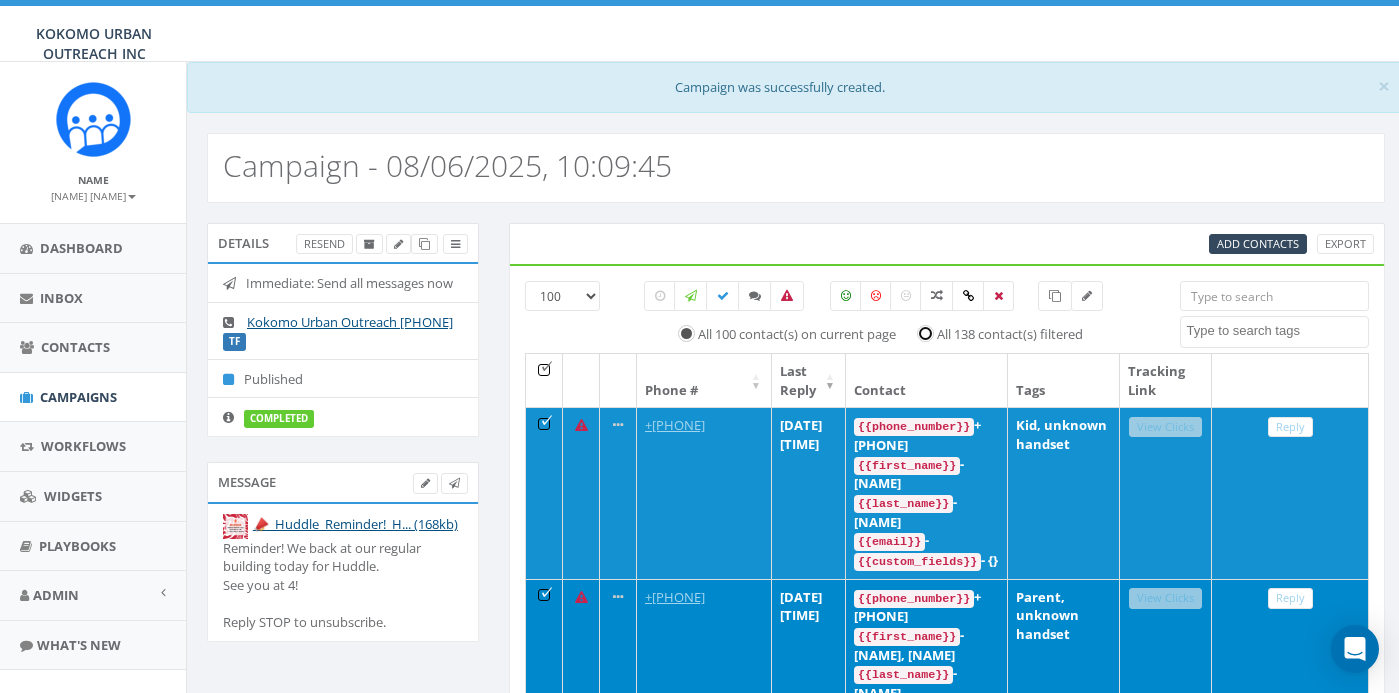 click on "All 138 contact(s) filtered" at bounding box center (931, 331) 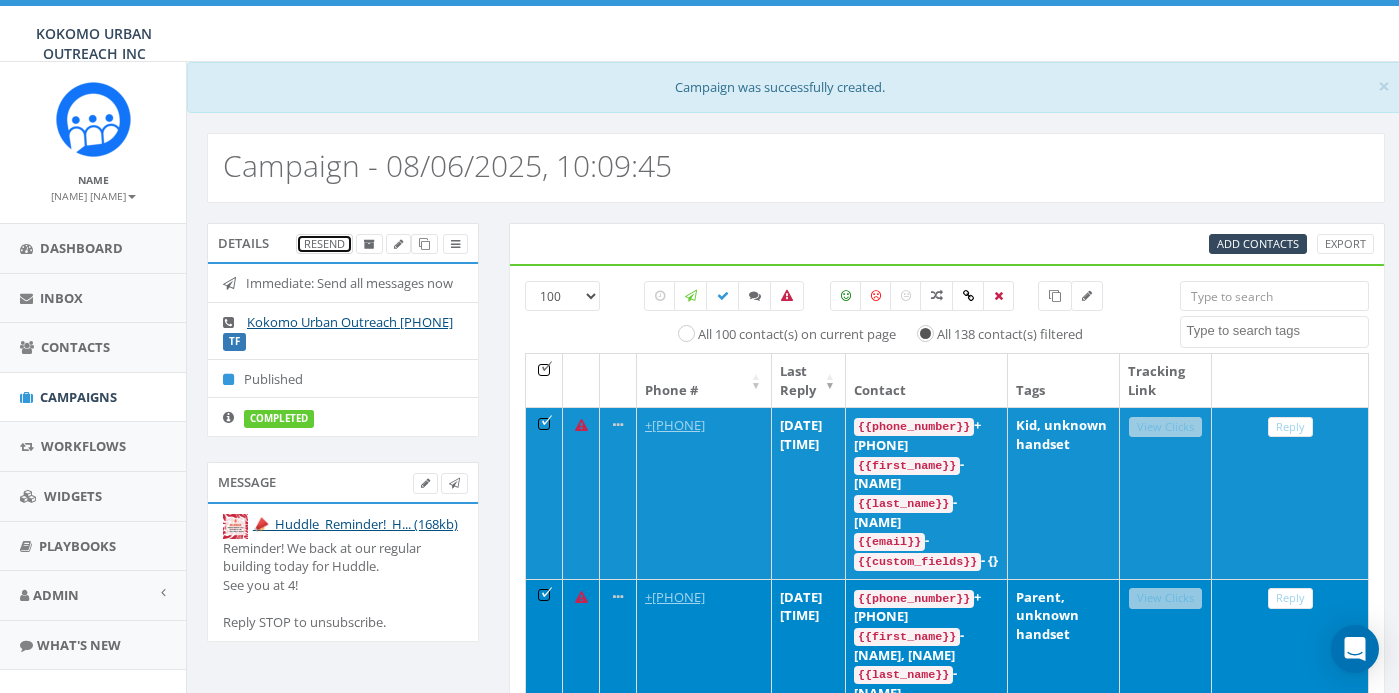click on "Resend" at bounding box center [324, 244] 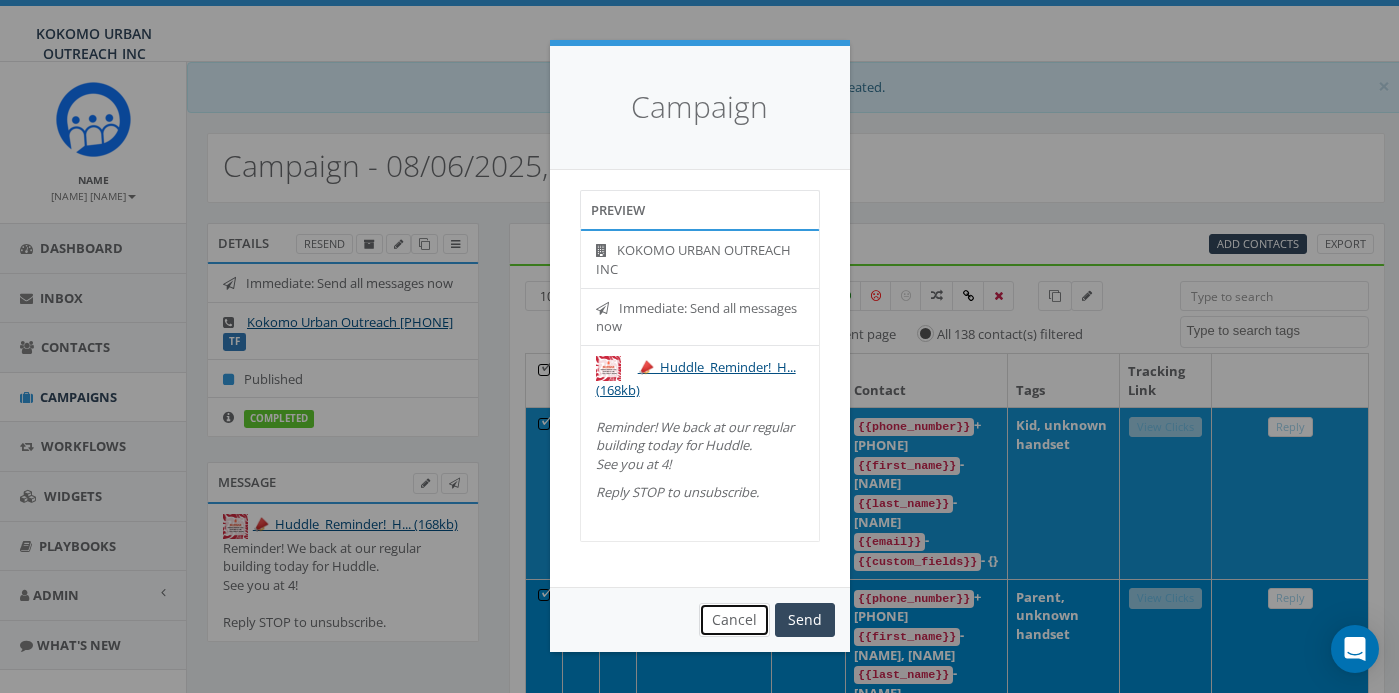 click on "Cancel" at bounding box center (734, 620) 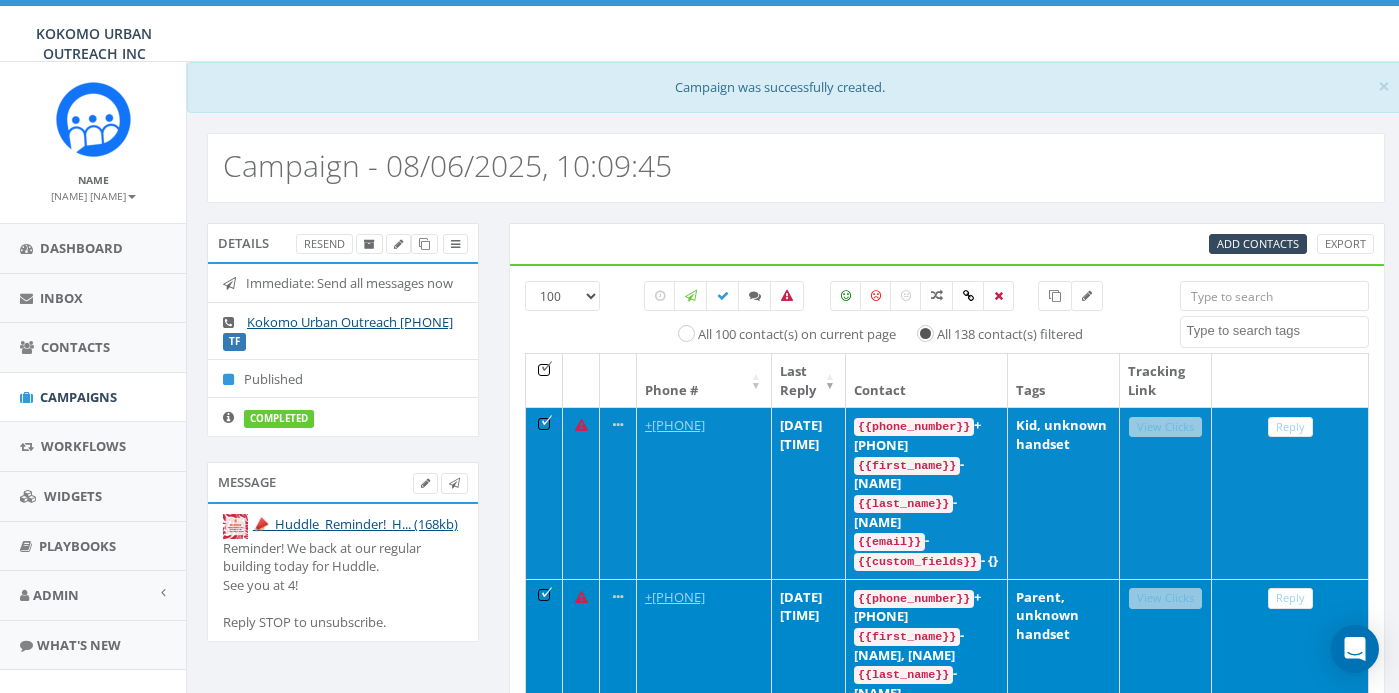 click at bounding box center (581, 425) 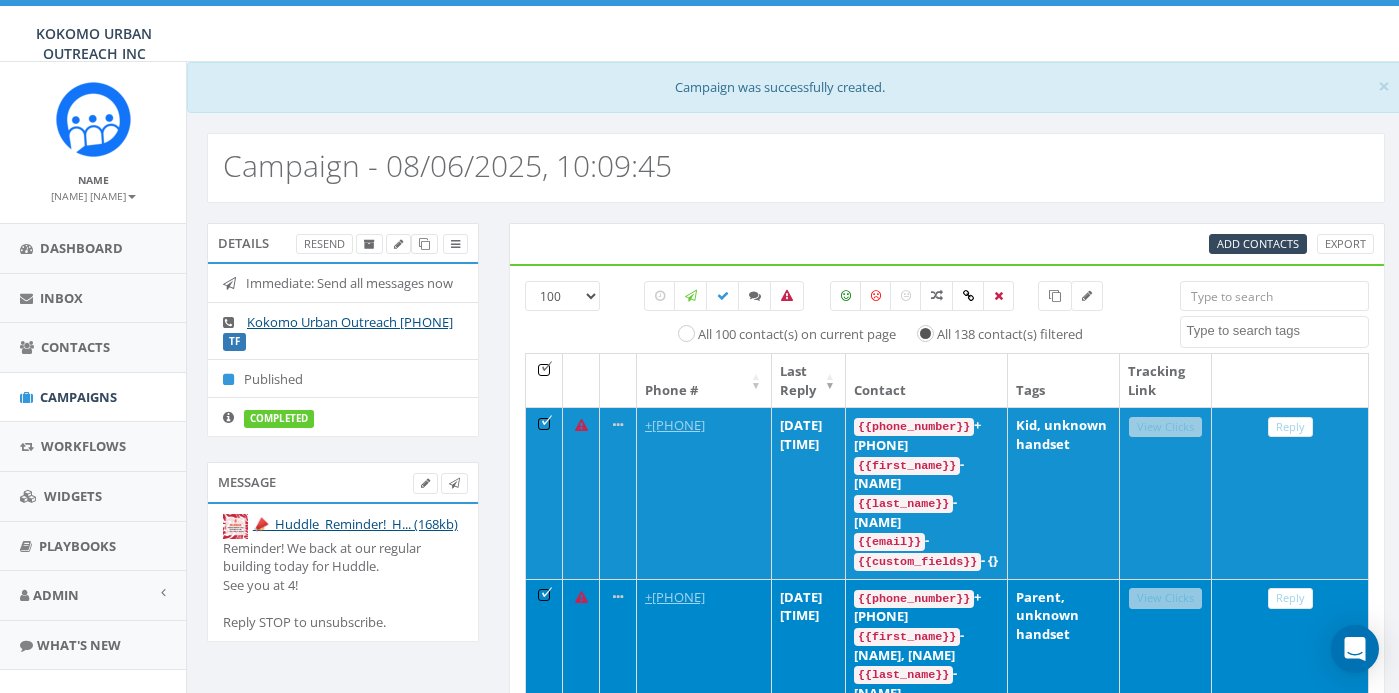 click at bounding box center [544, 380] 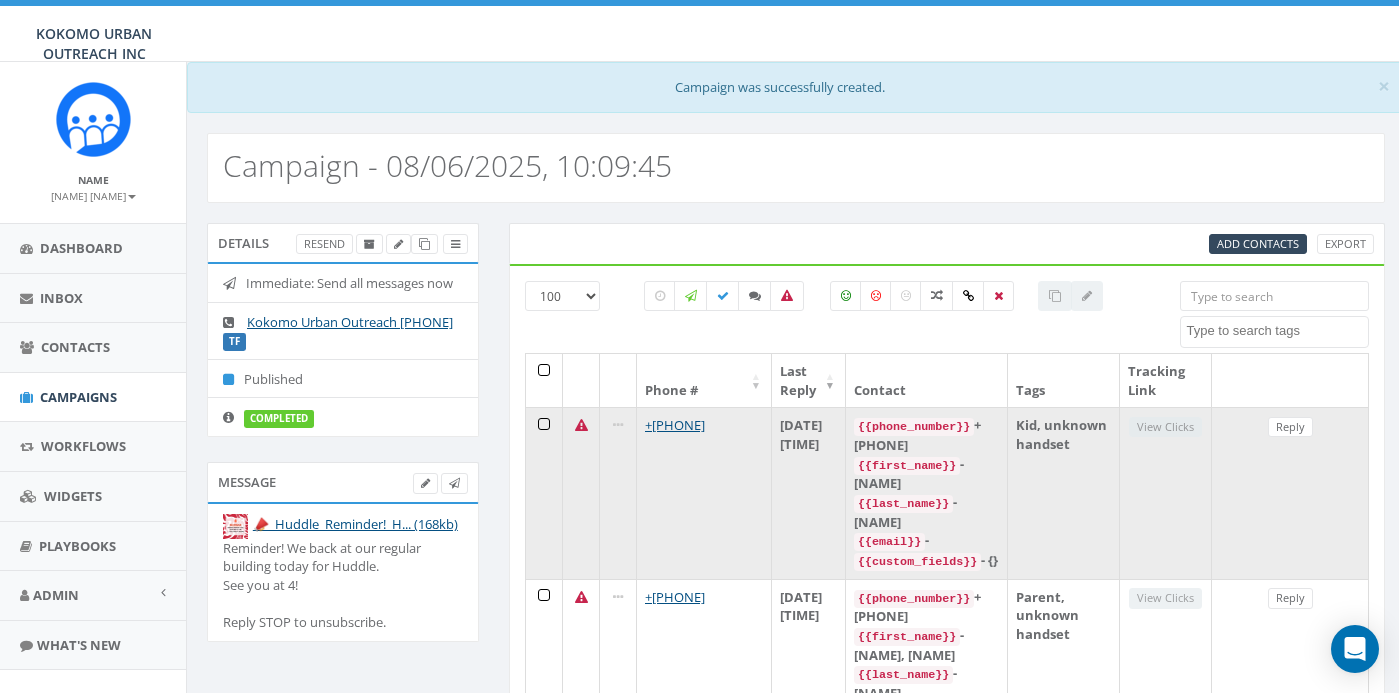 click at bounding box center [581, 492] 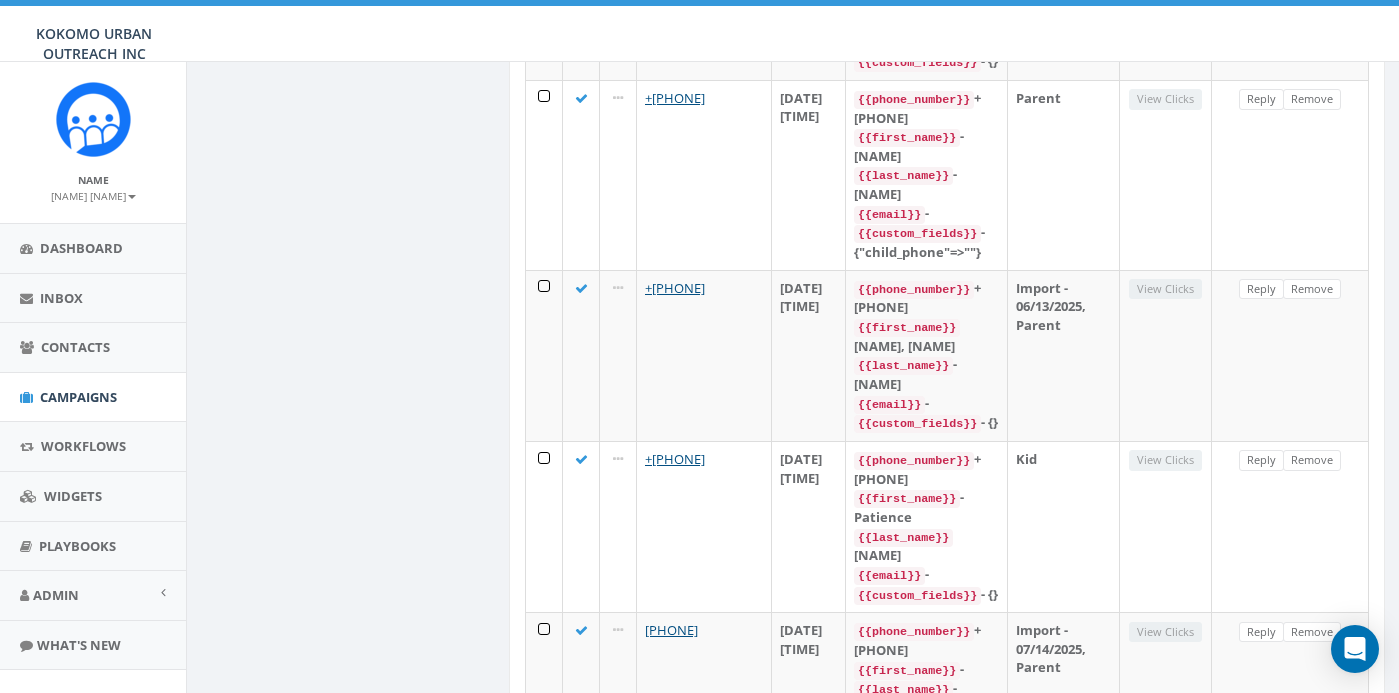 scroll, scrollTop: 14021, scrollLeft: 0, axis: vertical 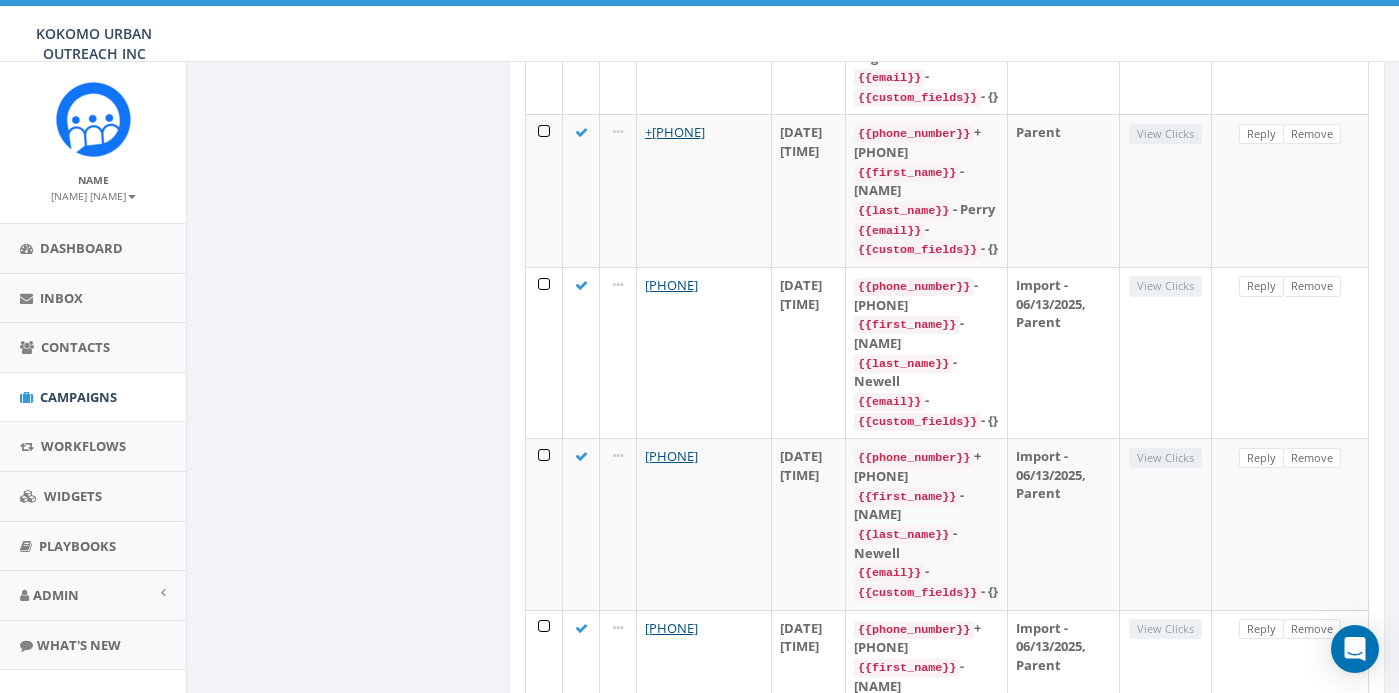 click on "2" at bounding box center (1248, 2519) 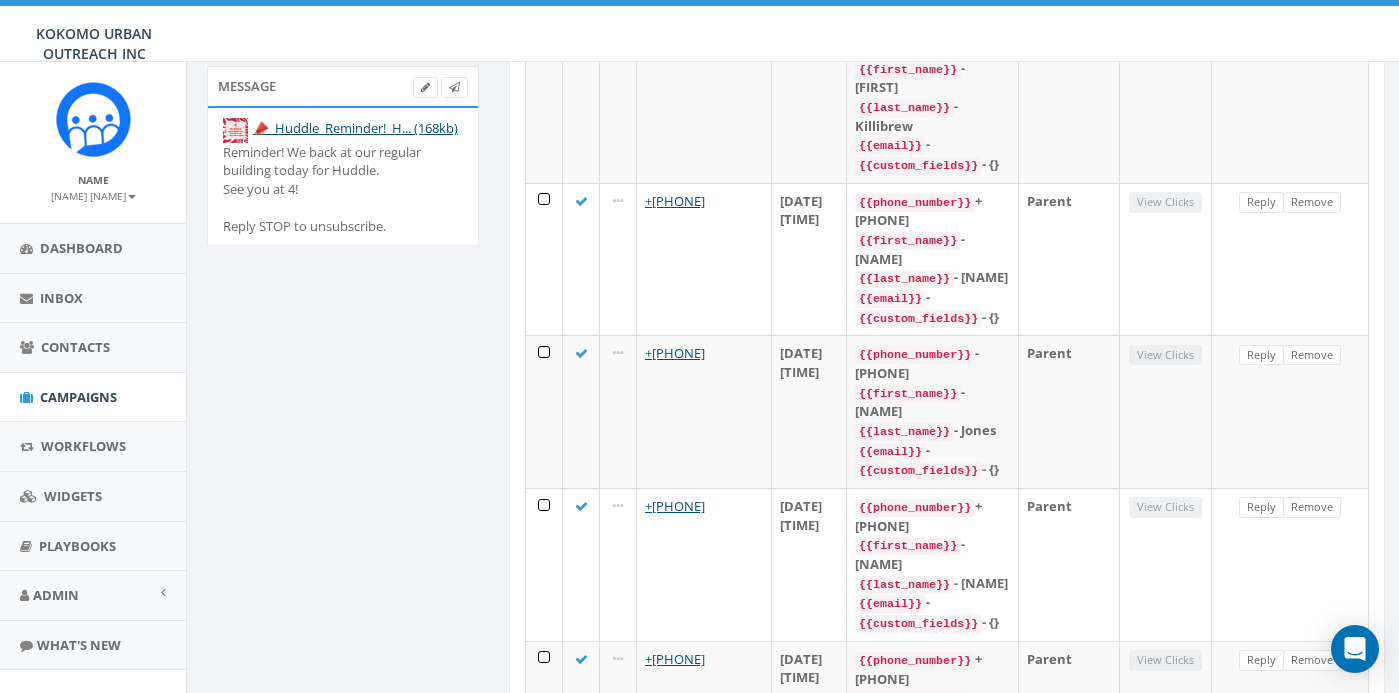 scroll, scrollTop: 0, scrollLeft: 0, axis: both 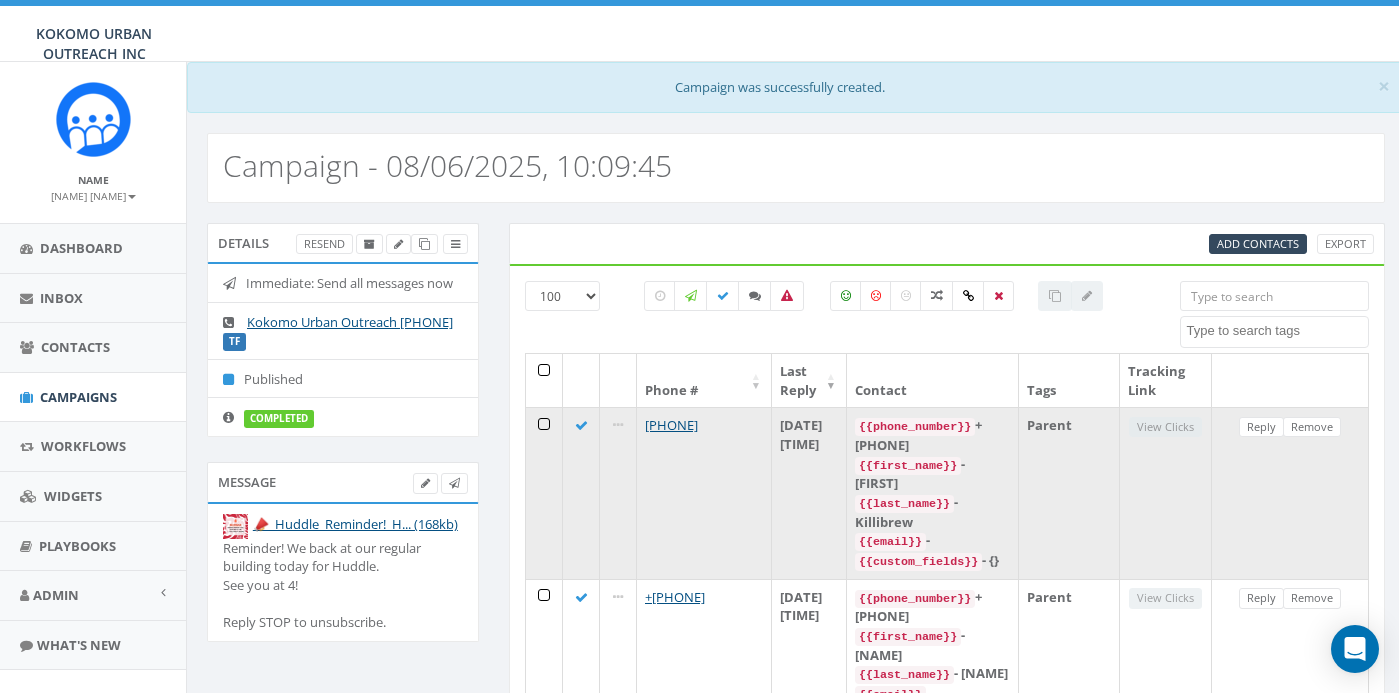 click at bounding box center [581, 425] 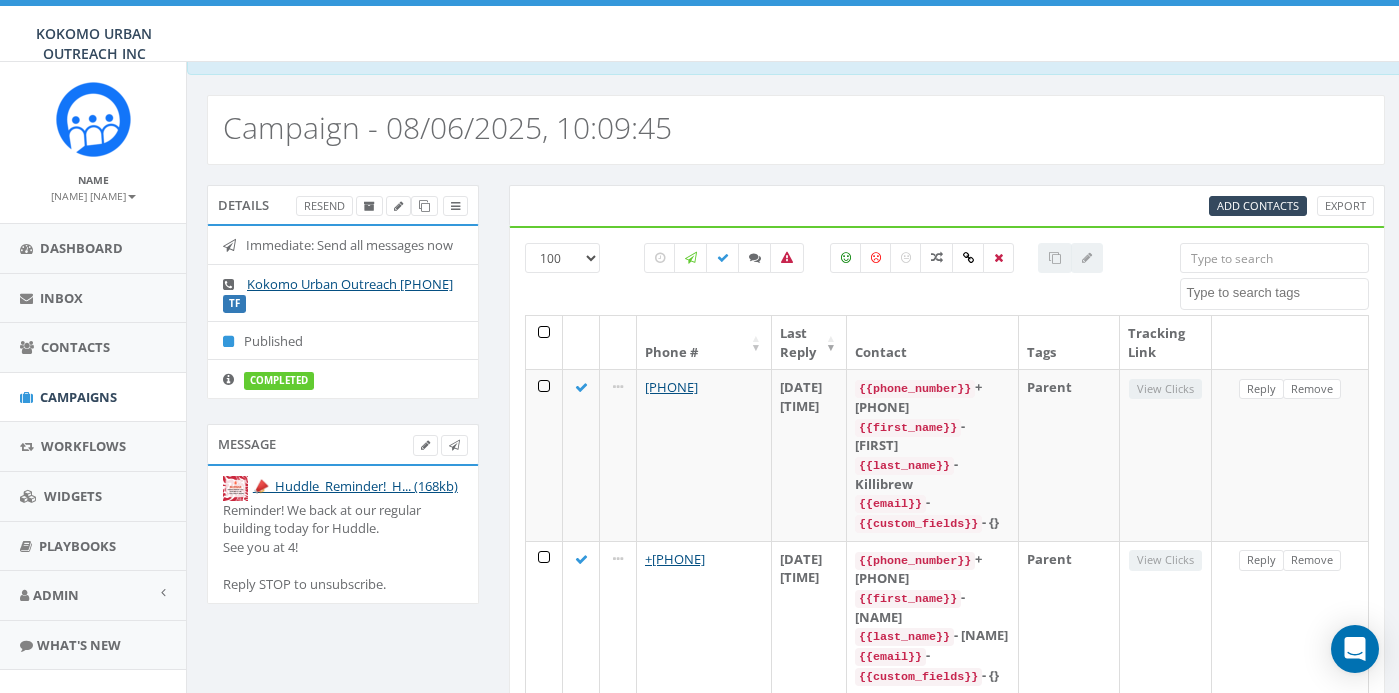 scroll, scrollTop: 44, scrollLeft: 0, axis: vertical 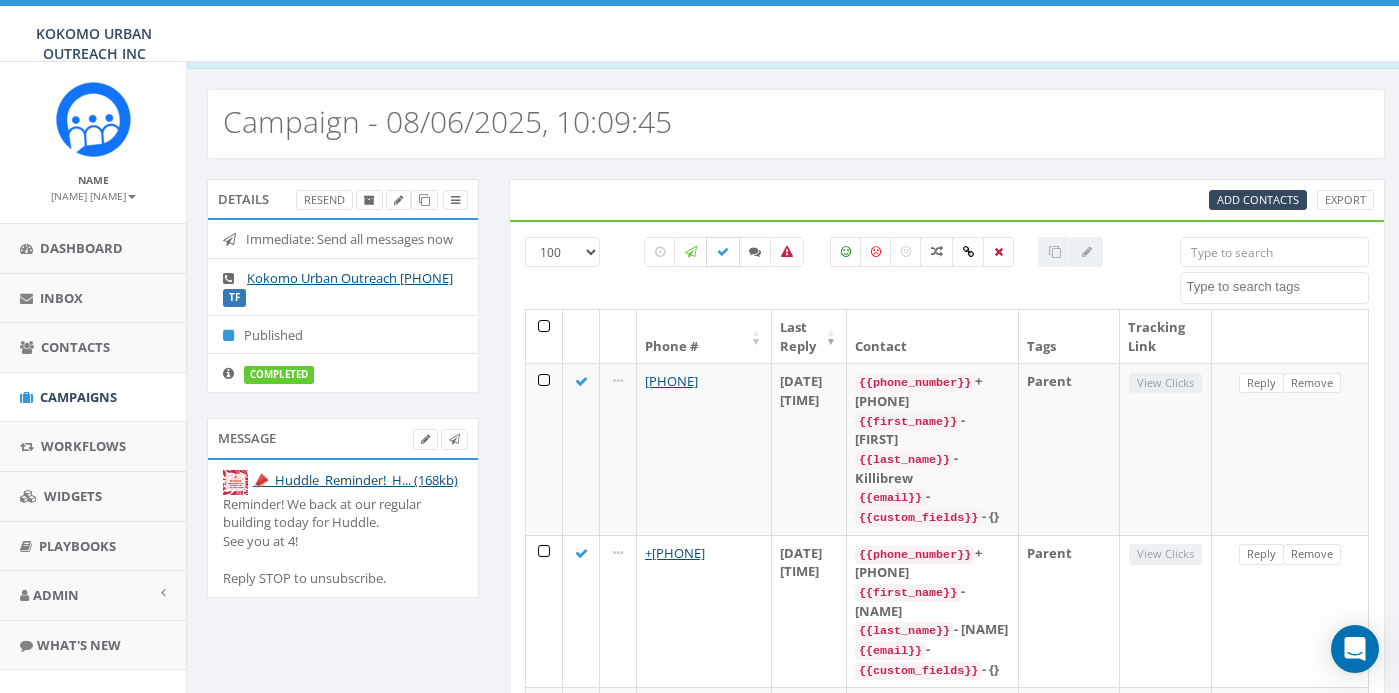 click at bounding box center (723, 252) 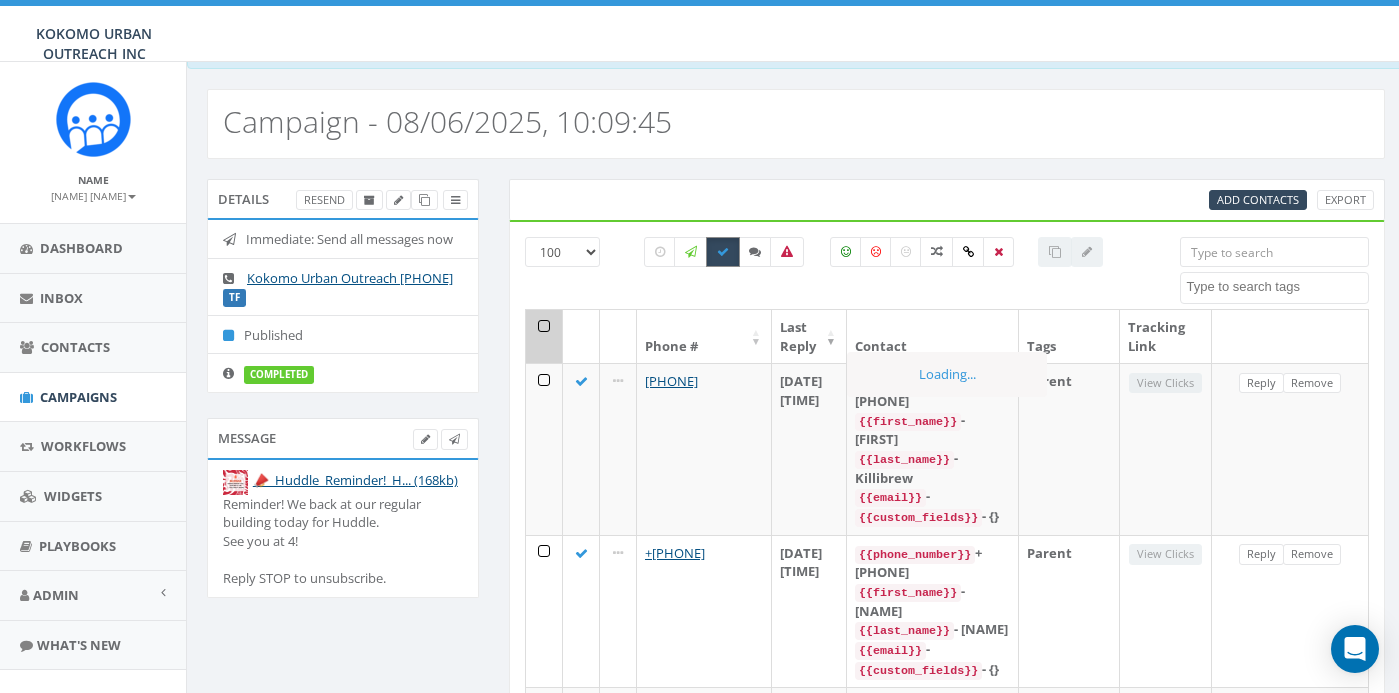 click at bounding box center [723, 252] 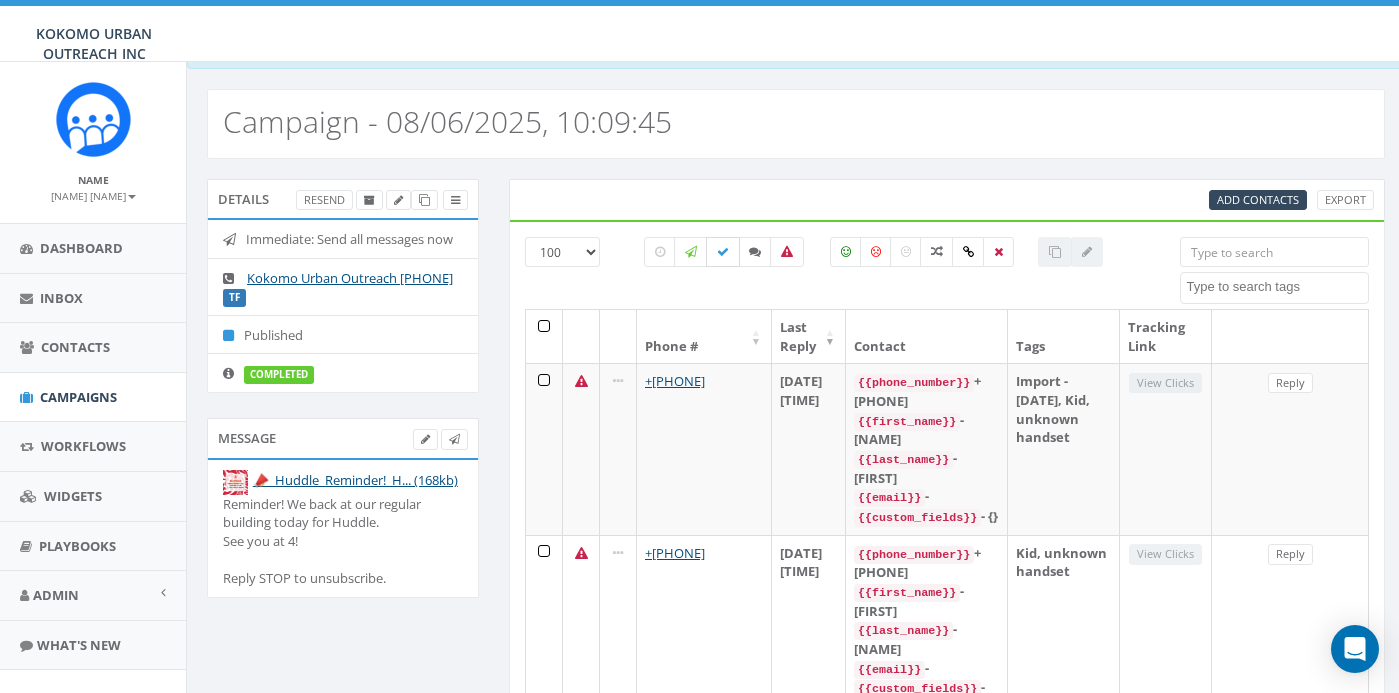 click at bounding box center [723, 252] 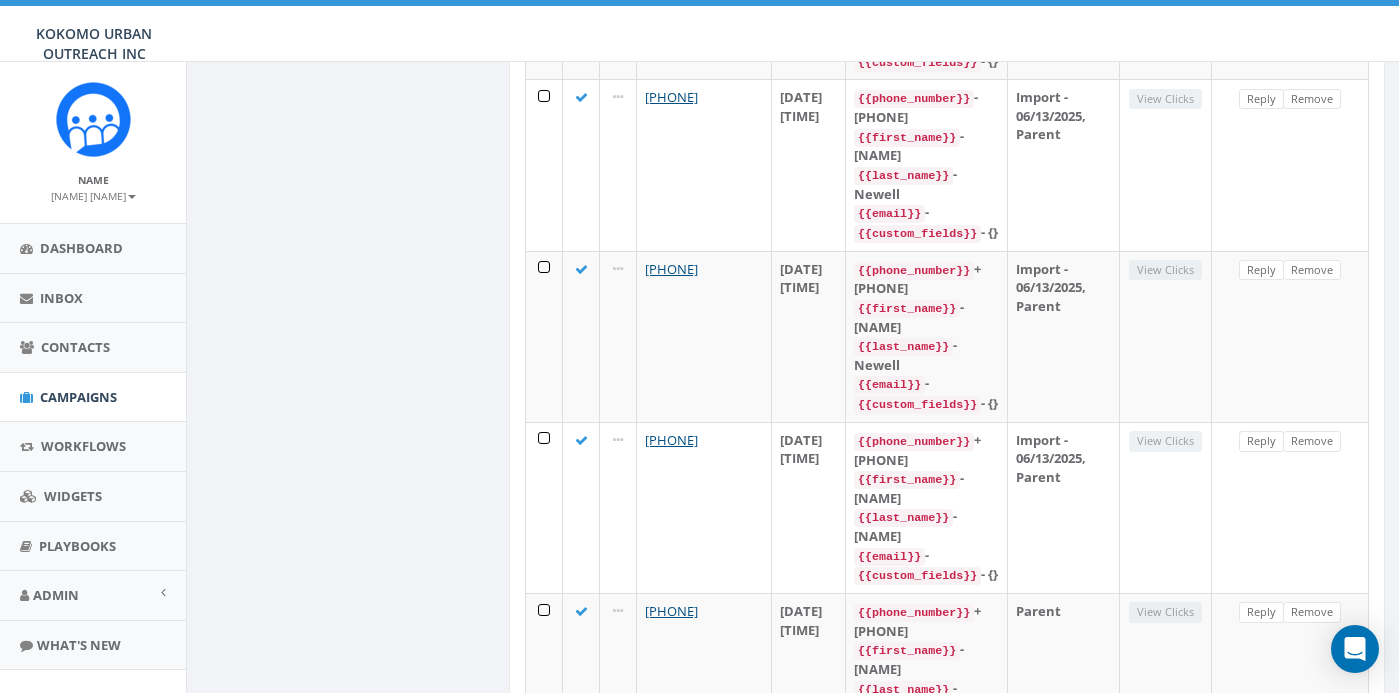 scroll, scrollTop: 13984, scrollLeft: 0, axis: vertical 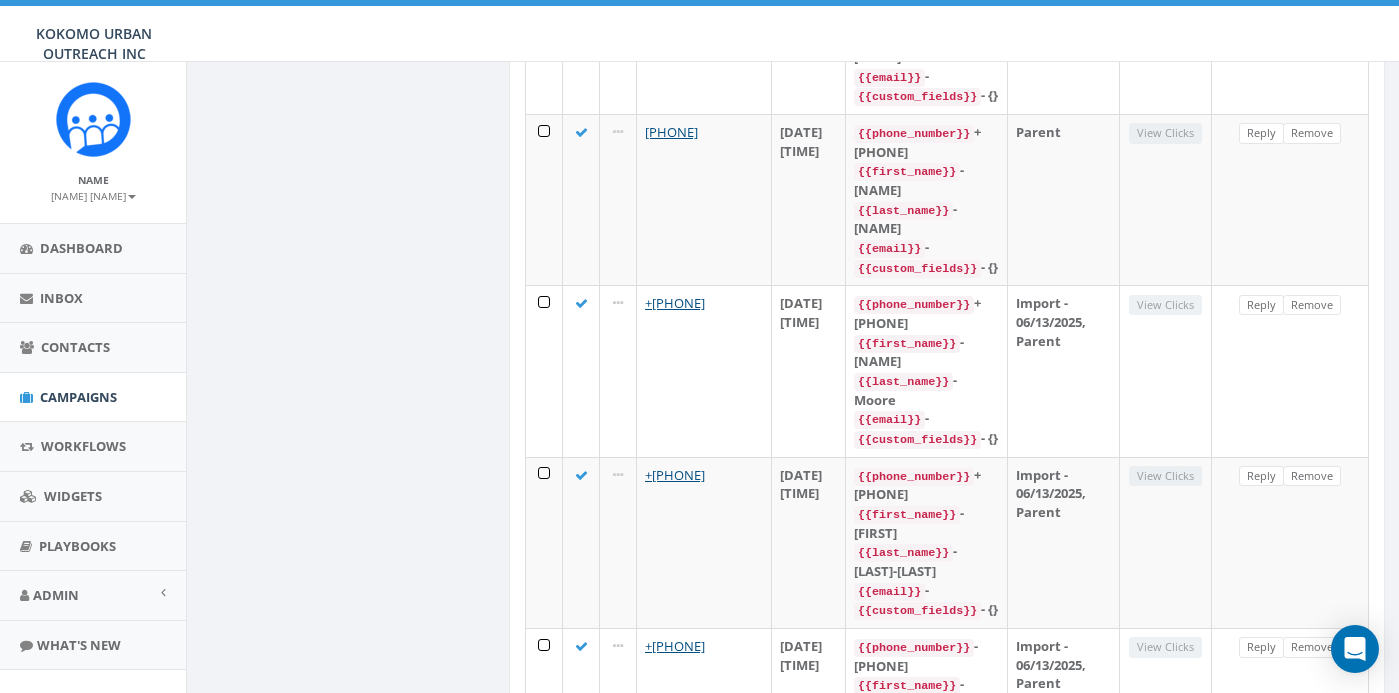 click on "2" at bounding box center [1248, 2519] 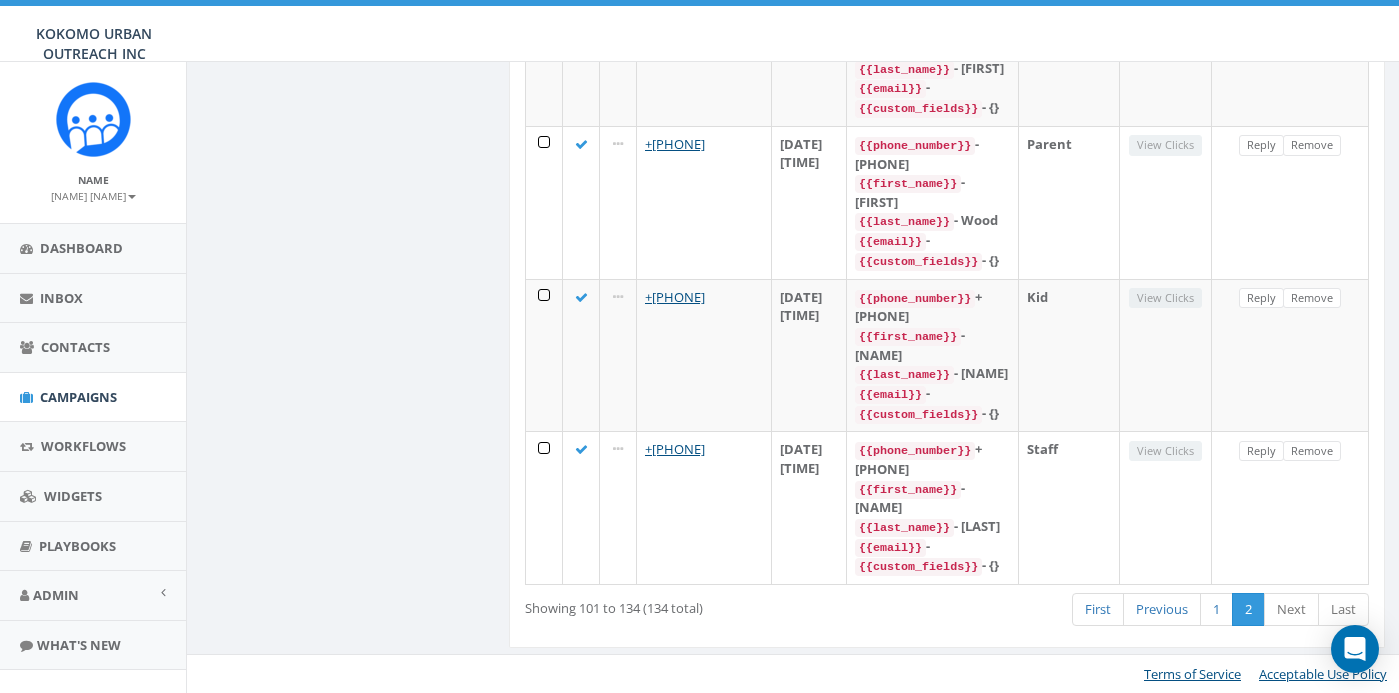 scroll, scrollTop: 5143, scrollLeft: 0, axis: vertical 